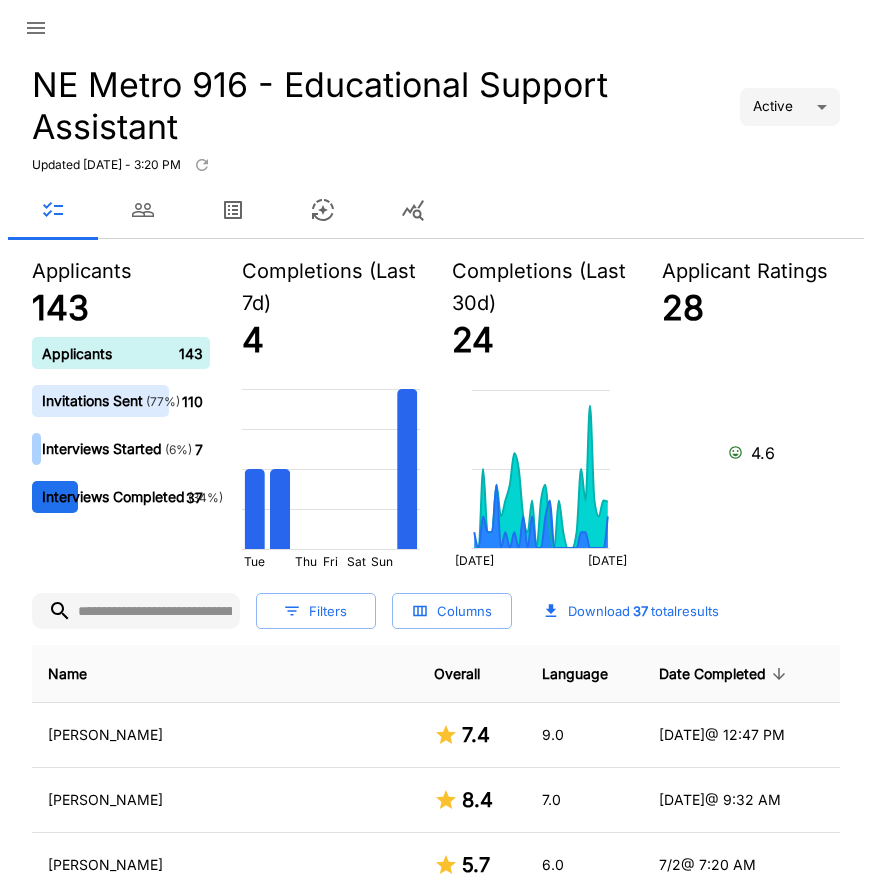 scroll, scrollTop: 0, scrollLeft: 0, axis: both 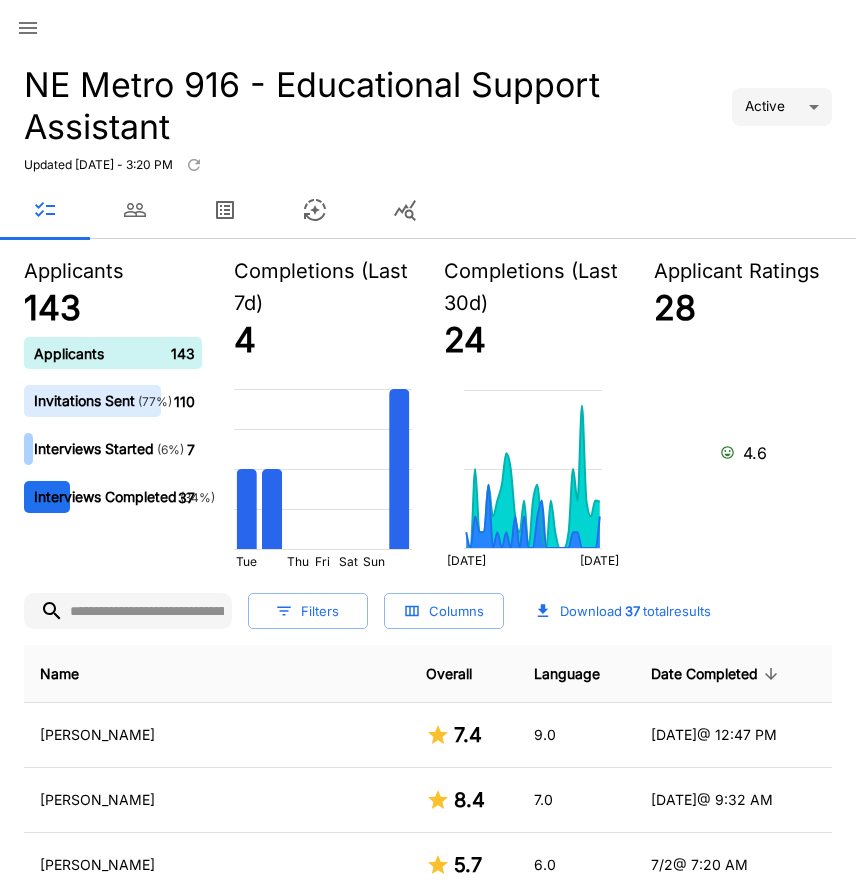 click 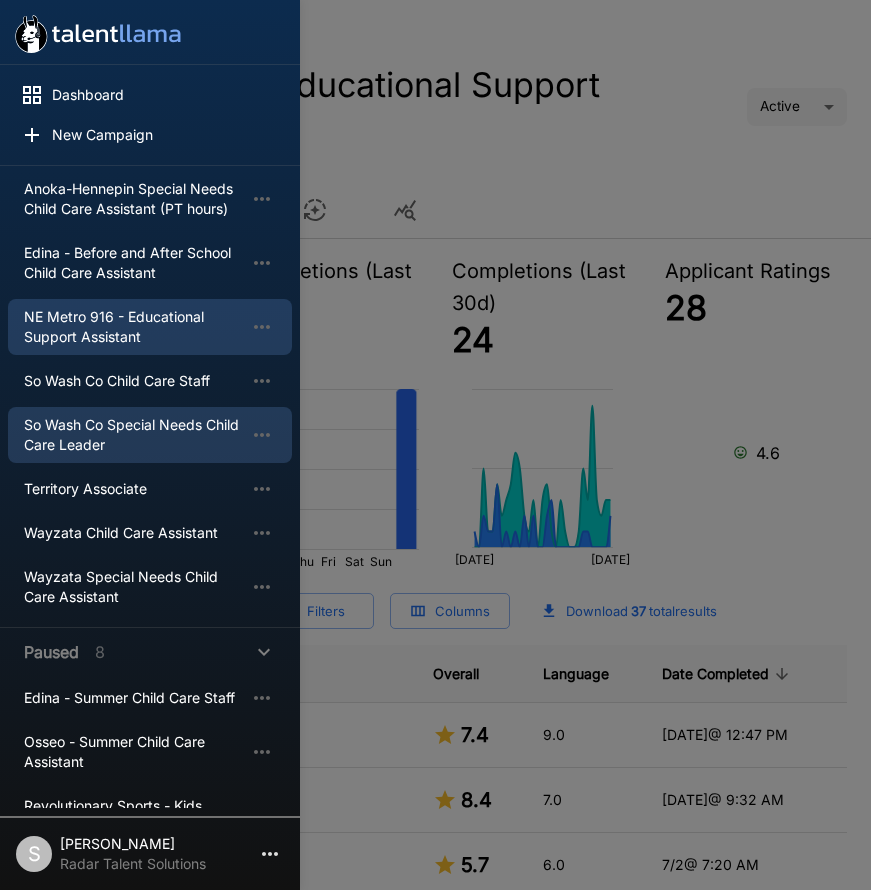 scroll, scrollTop: 300, scrollLeft: 0, axis: vertical 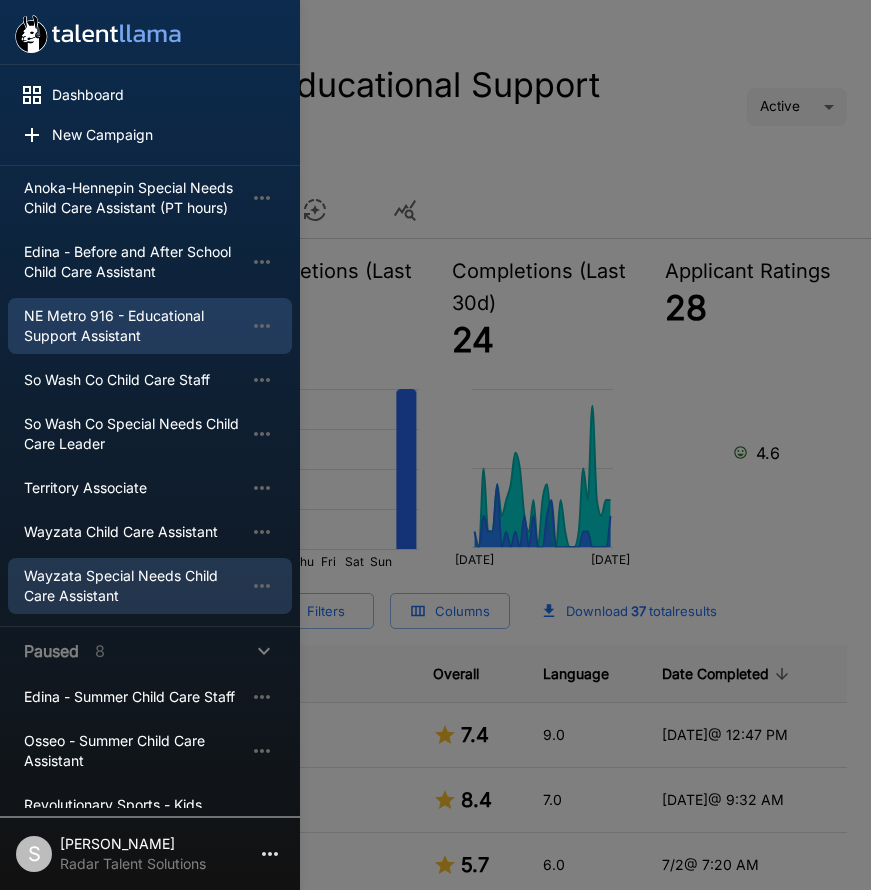 click on "Wayzata Special Needs Child Care Assistant" at bounding box center (134, 586) 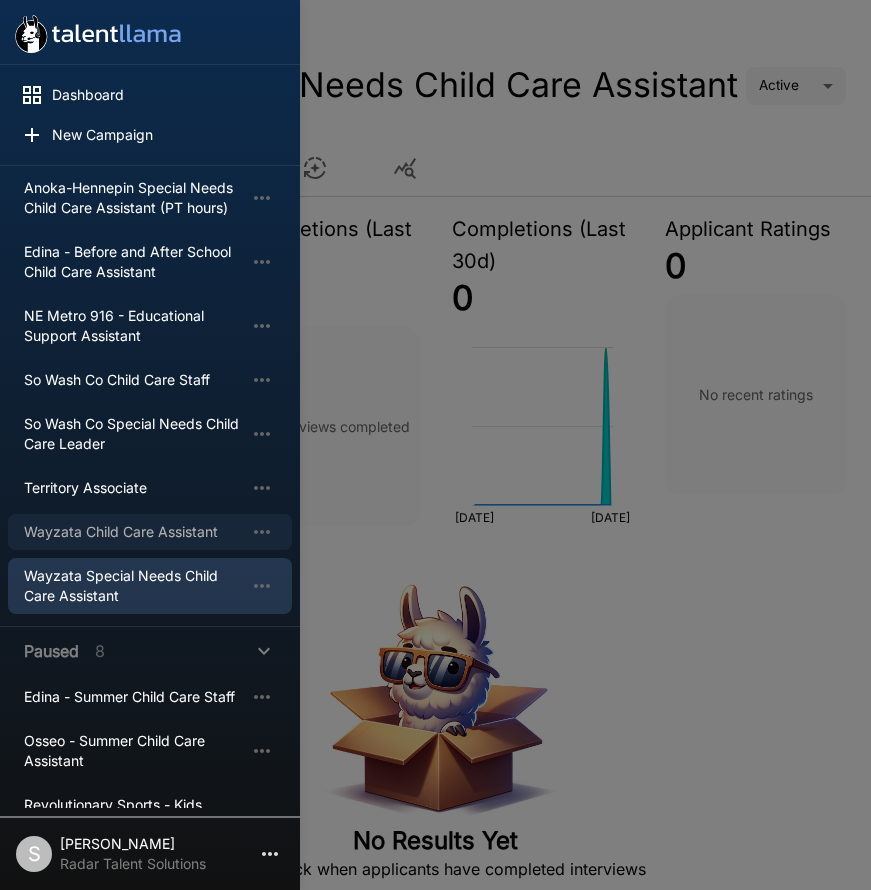 click on "Wayzata Child Care Assistant" at bounding box center (134, 532) 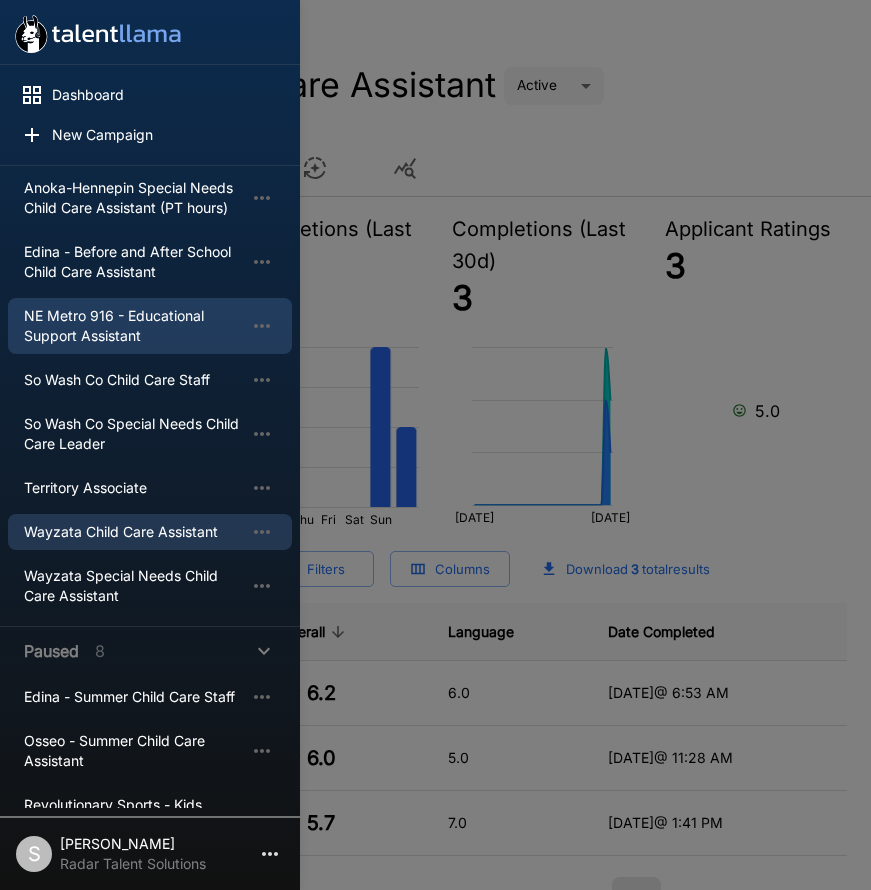 click on "NE Metro 916 - Educational Support Assistant" at bounding box center (134, 326) 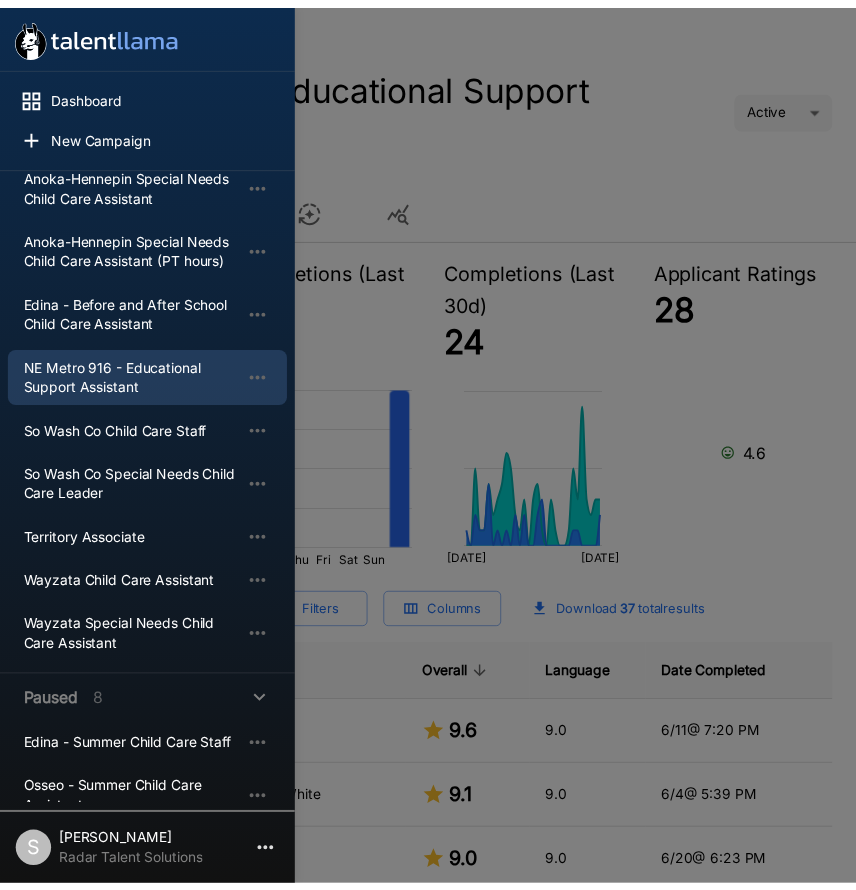 scroll, scrollTop: 200, scrollLeft: 0, axis: vertical 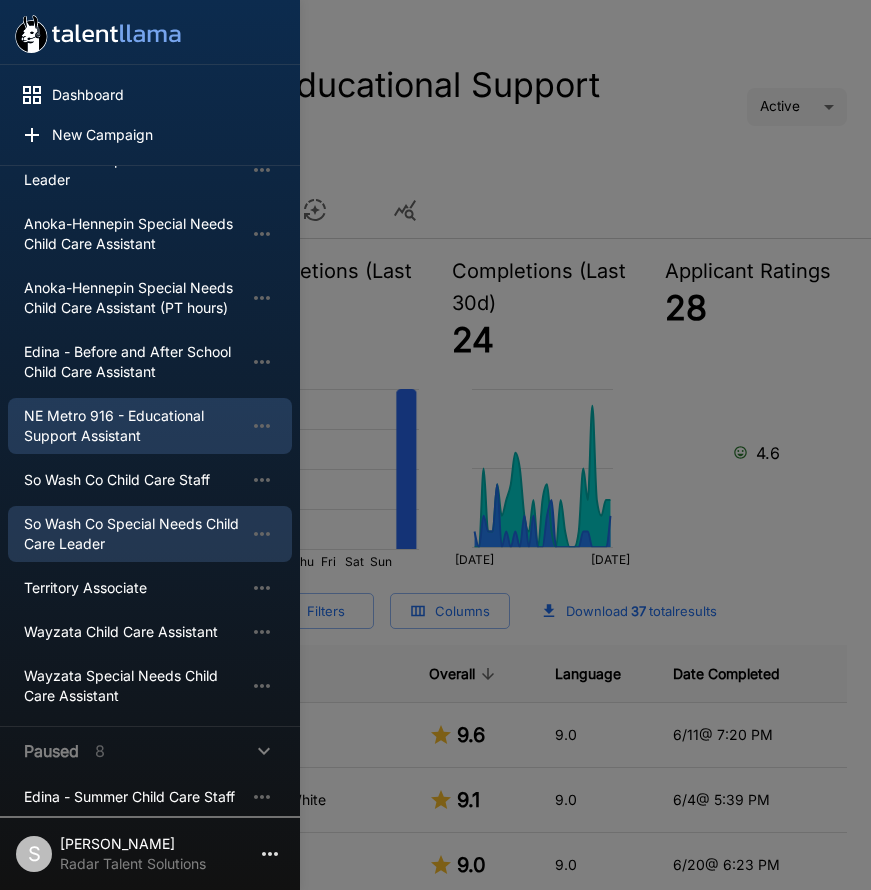 click on "So Wash Co Special Needs Child Care Leader" at bounding box center [134, 534] 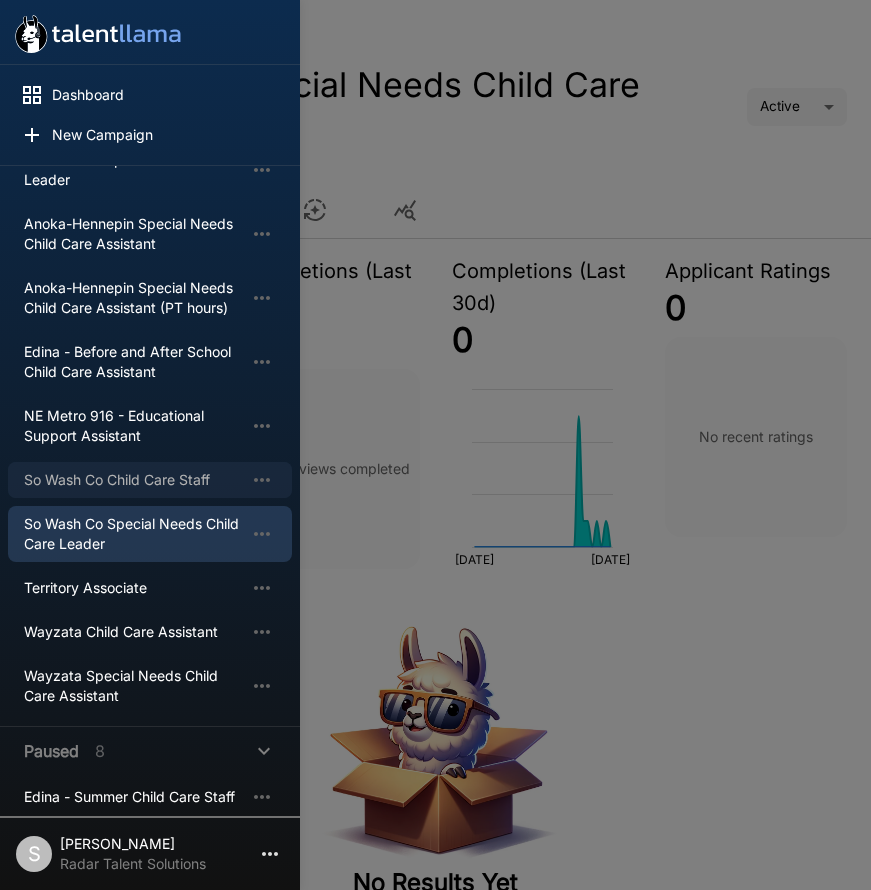 click on "So Wash Co Child Care Staff" at bounding box center [134, 480] 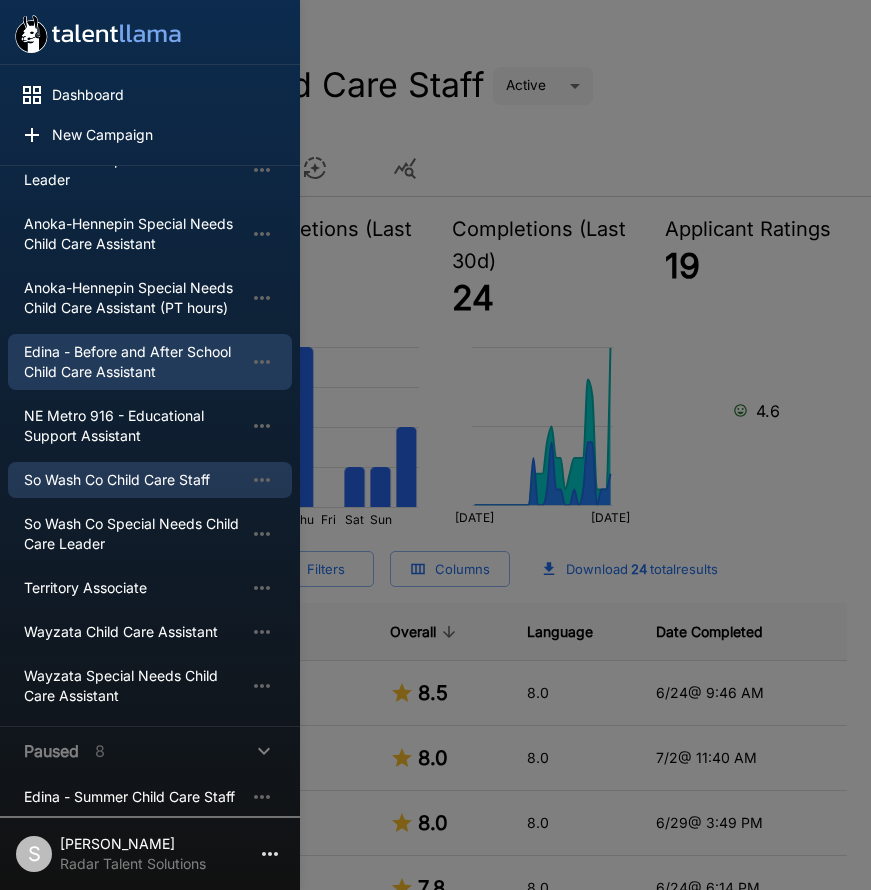 click on "Edina - Before and After School Child Care Assistant" at bounding box center [134, 362] 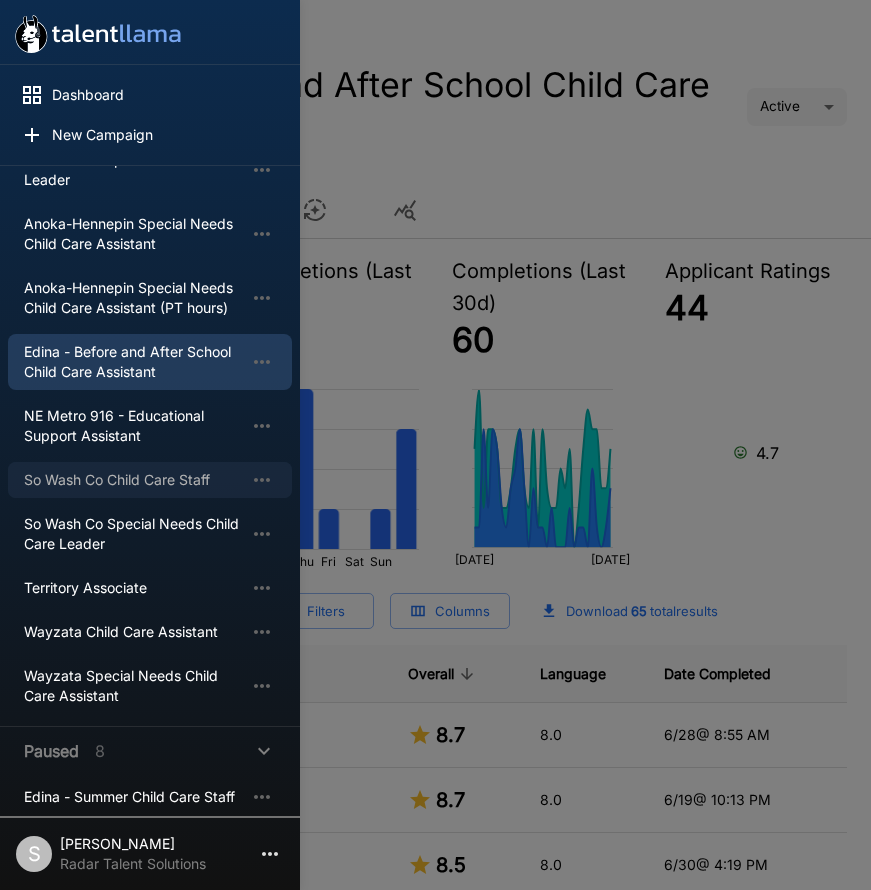 click on "So Wash Co Child Care Staff" at bounding box center (134, 480) 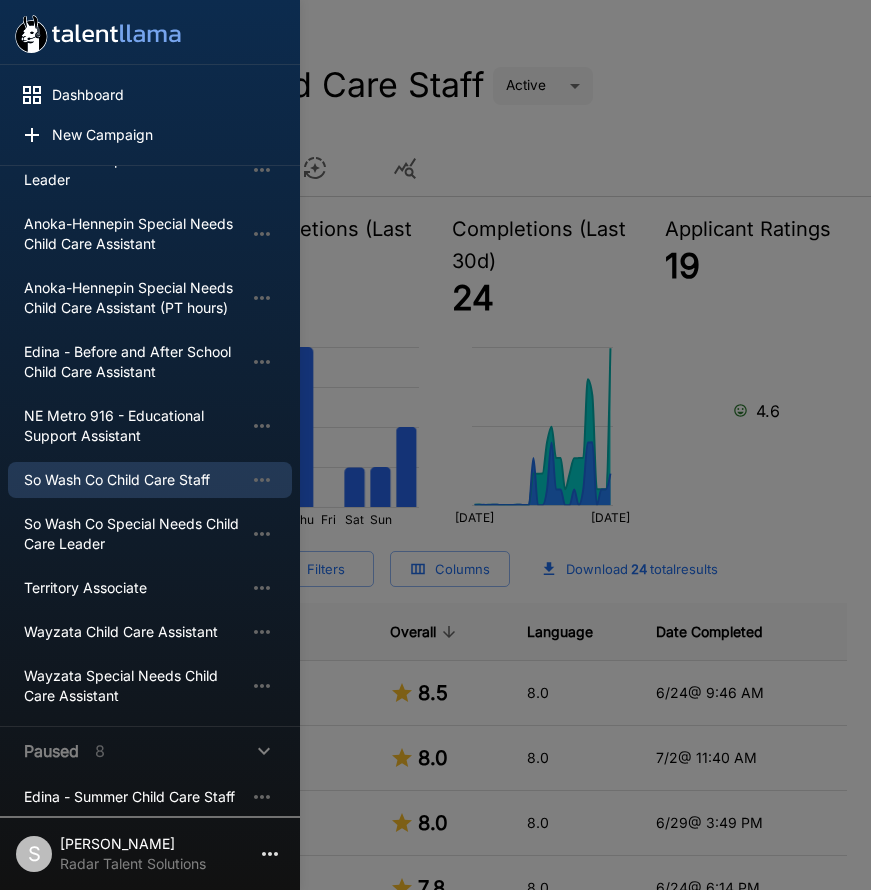 click at bounding box center (435, 445) 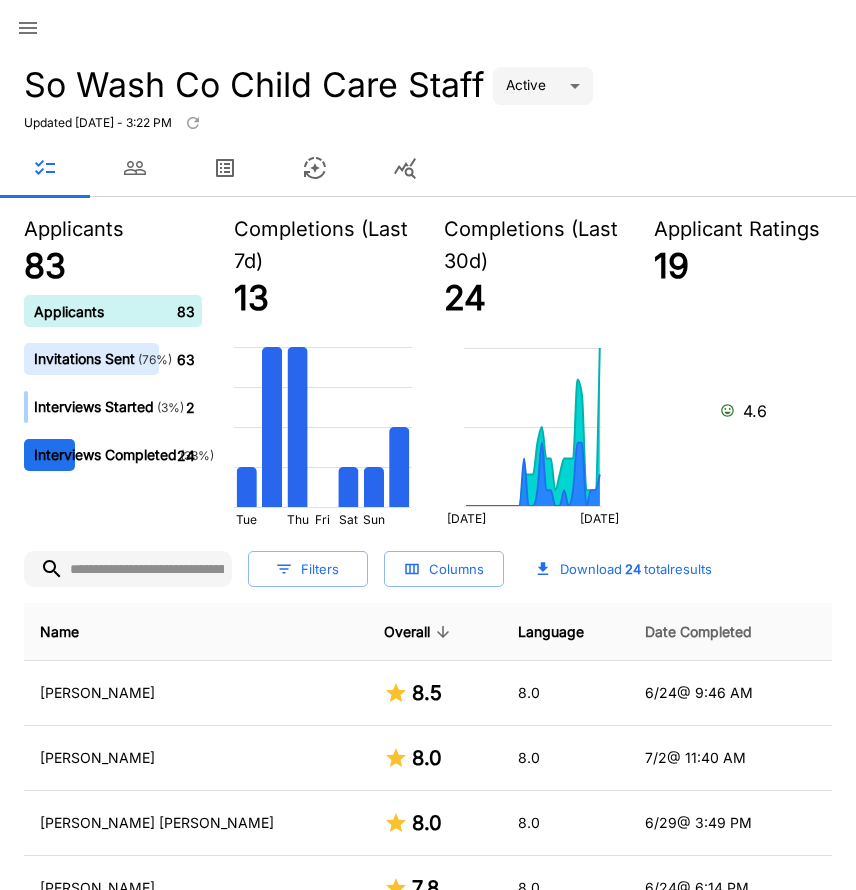 click on "Date Completed" at bounding box center [698, 632] 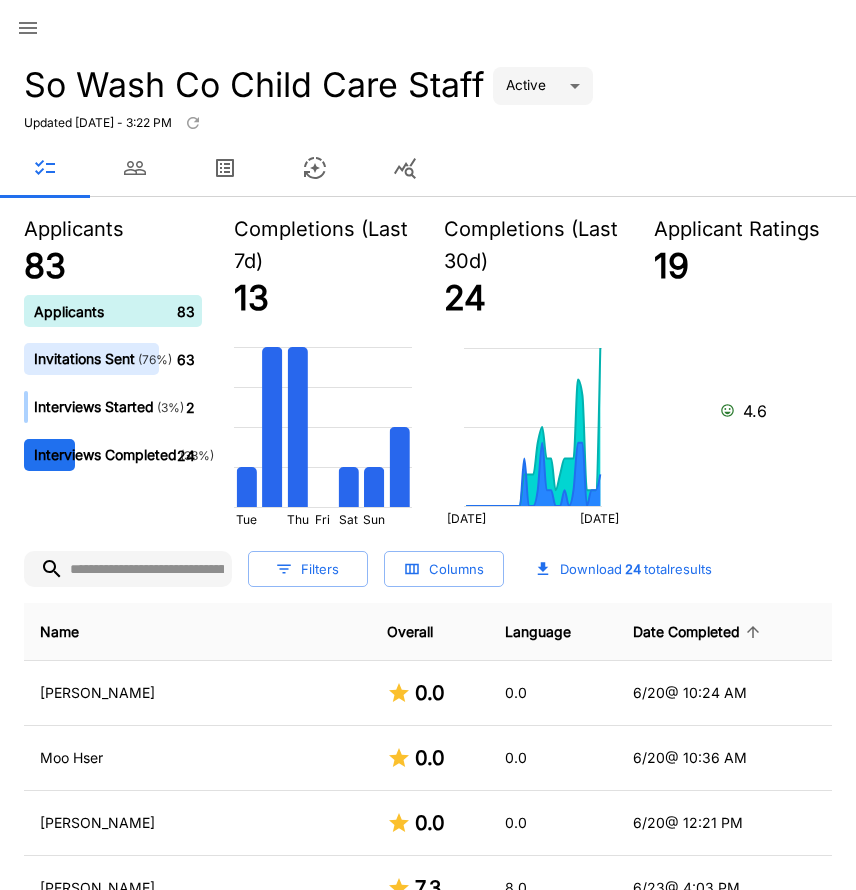 click on "Date Completed" at bounding box center [699, 632] 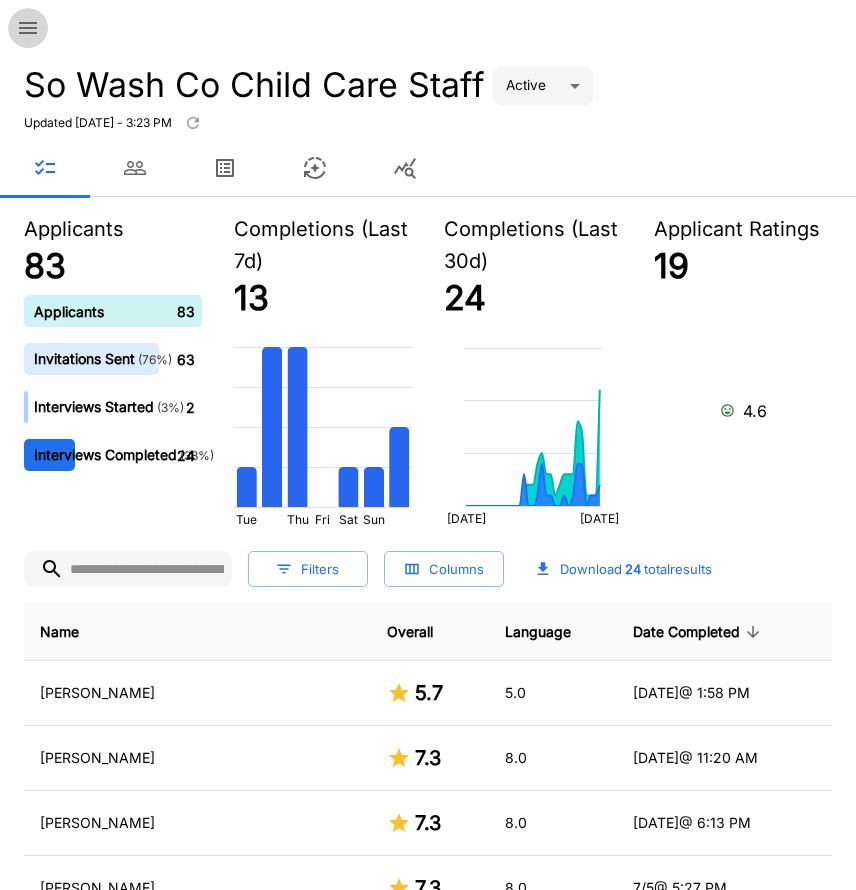 click 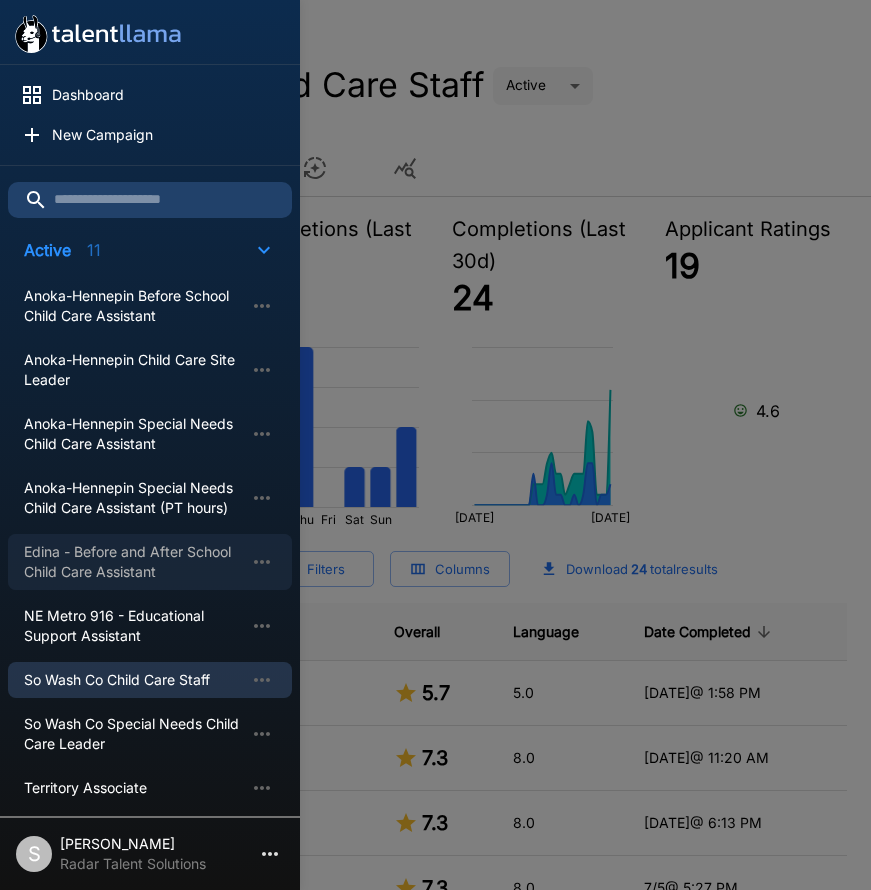 click on "Edina - Before and After School Child Care Assistant" at bounding box center (134, 562) 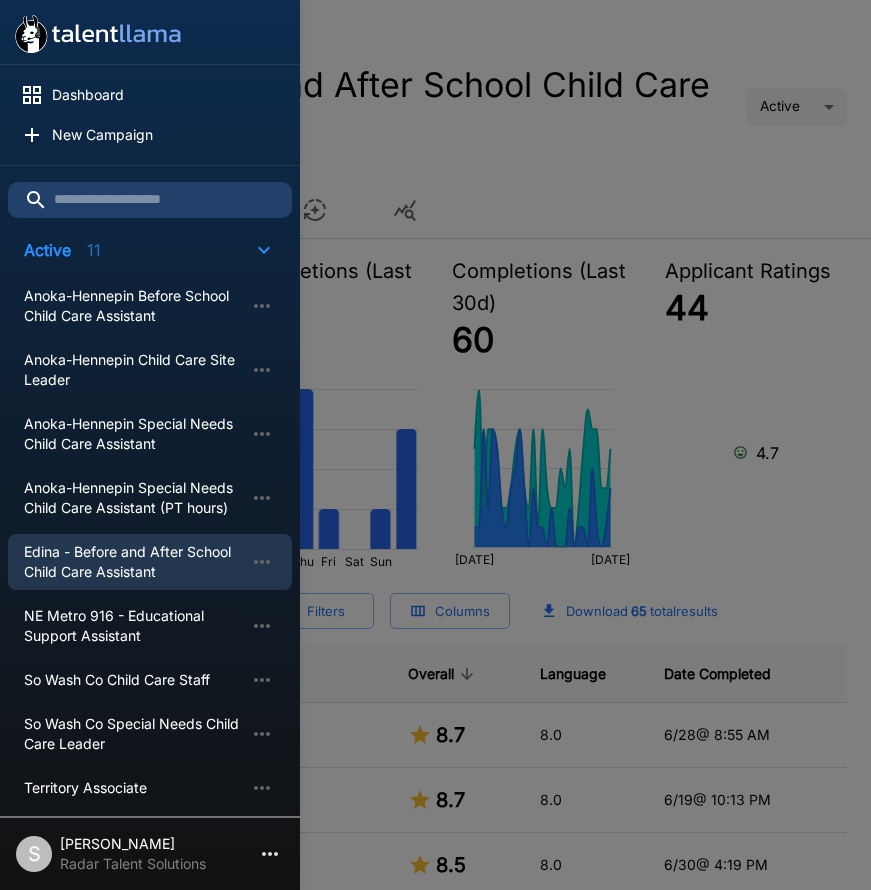 click at bounding box center [435, 445] 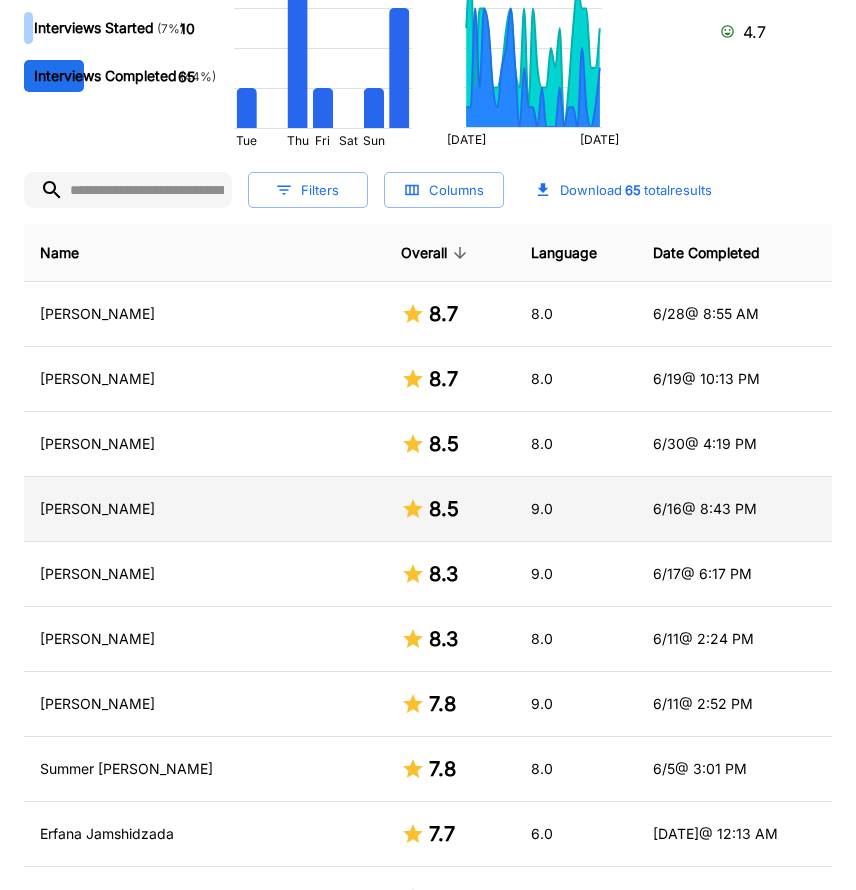 scroll, scrollTop: 500, scrollLeft: 0, axis: vertical 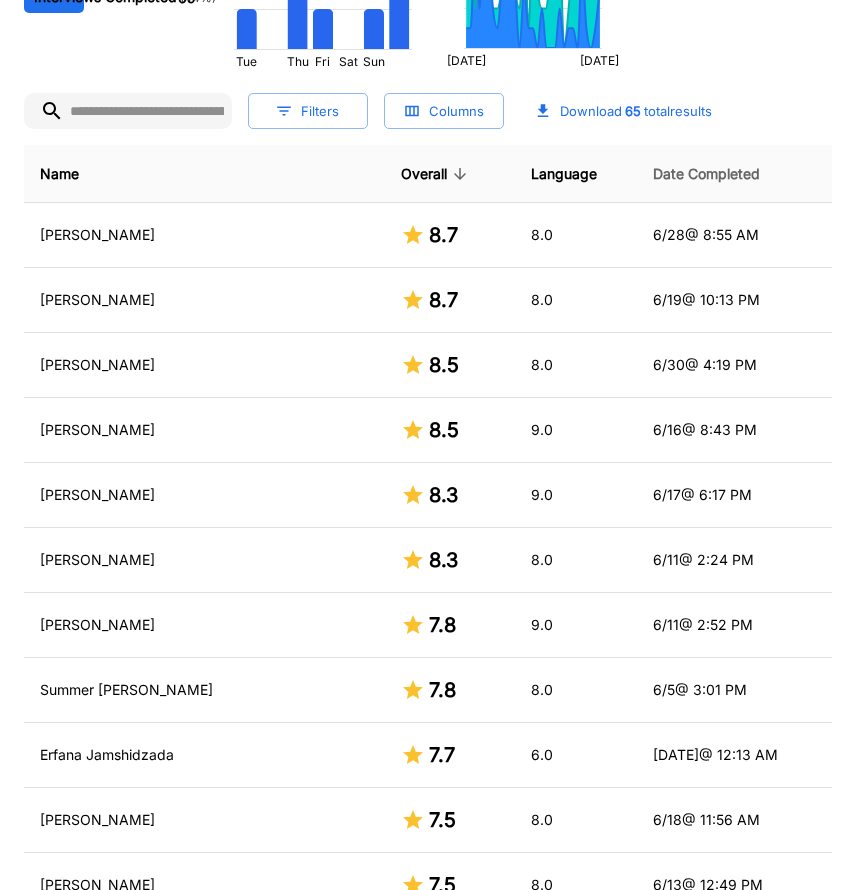 click on "Date Completed" at bounding box center (706, 174) 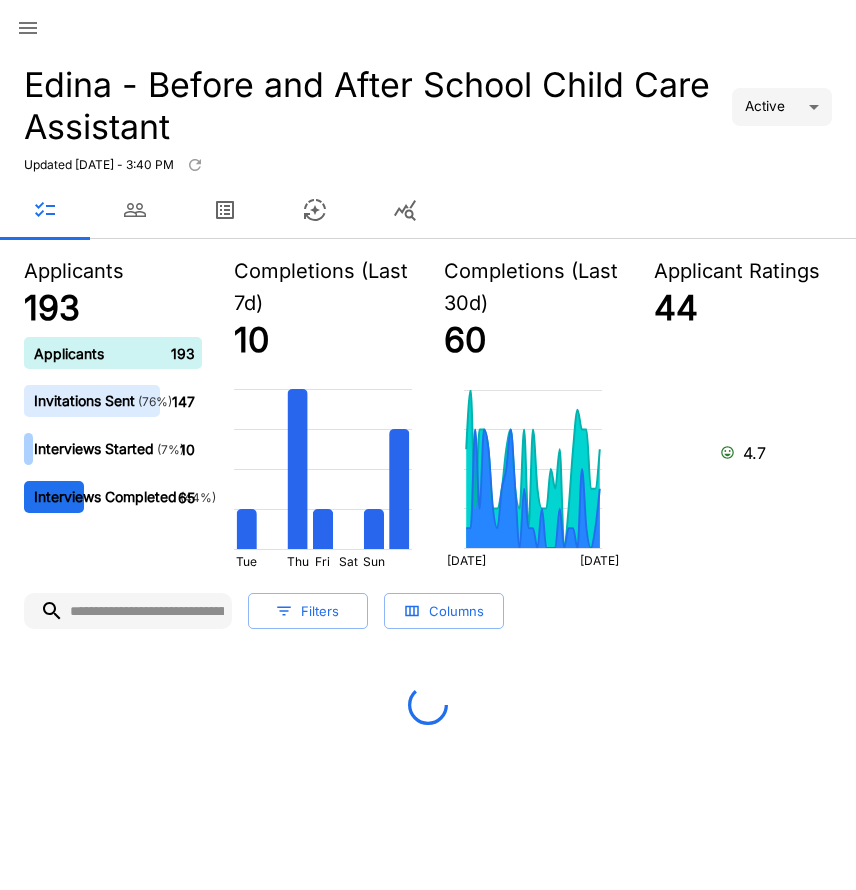 scroll, scrollTop: 0, scrollLeft: 0, axis: both 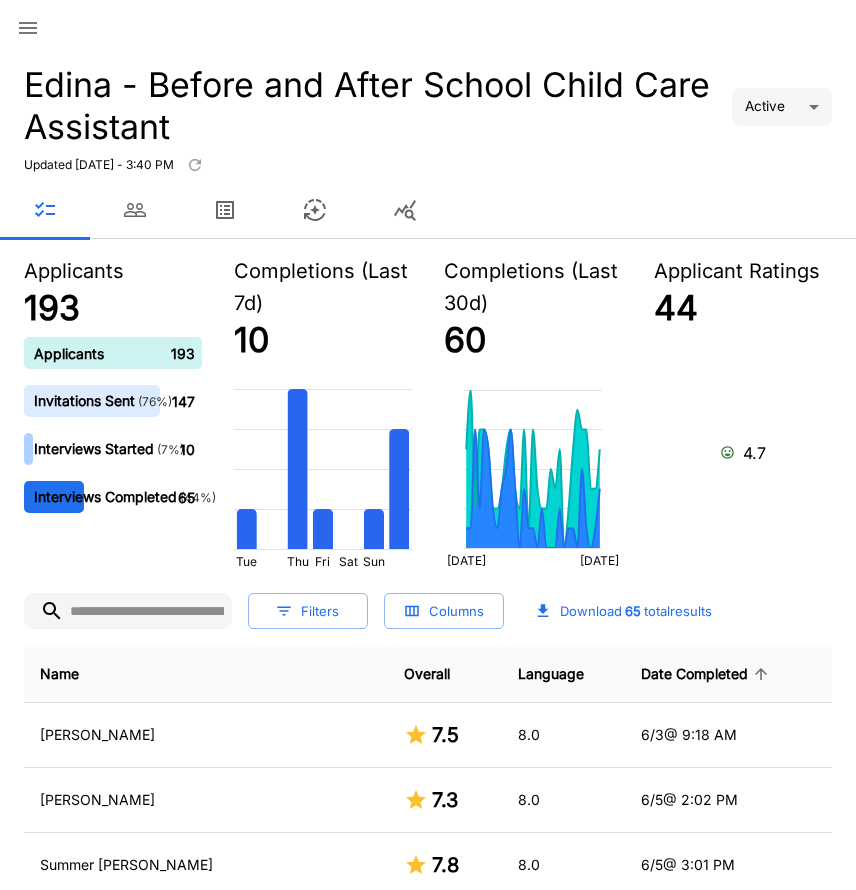 click on "Date Completed" at bounding box center [728, 674] 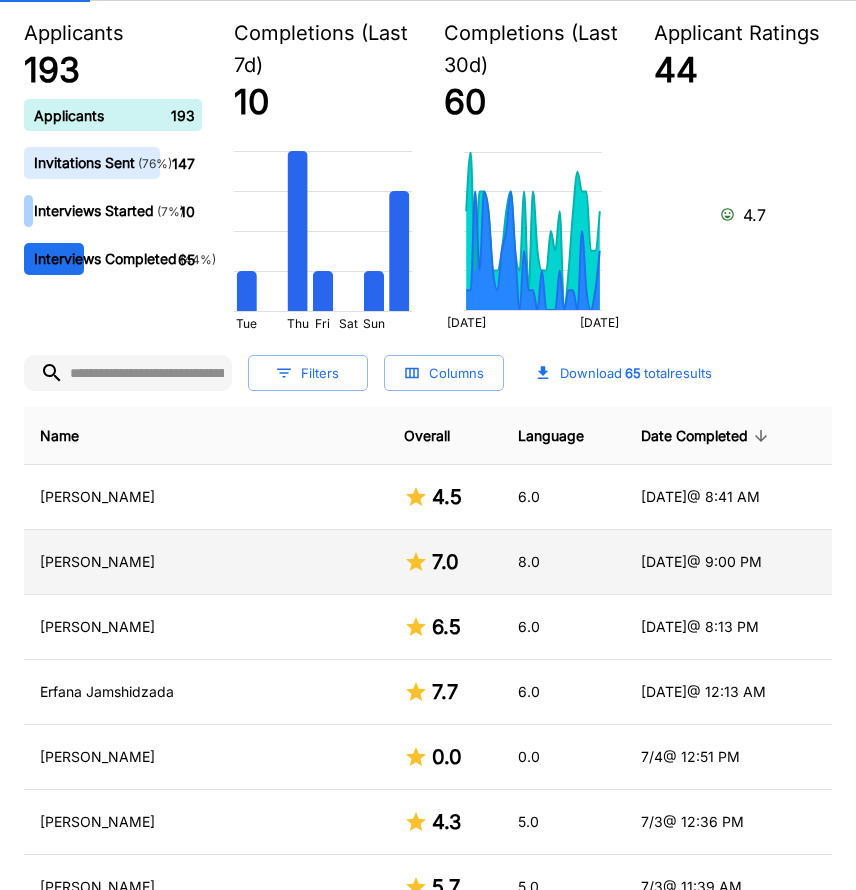 scroll, scrollTop: 300, scrollLeft: 0, axis: vertical 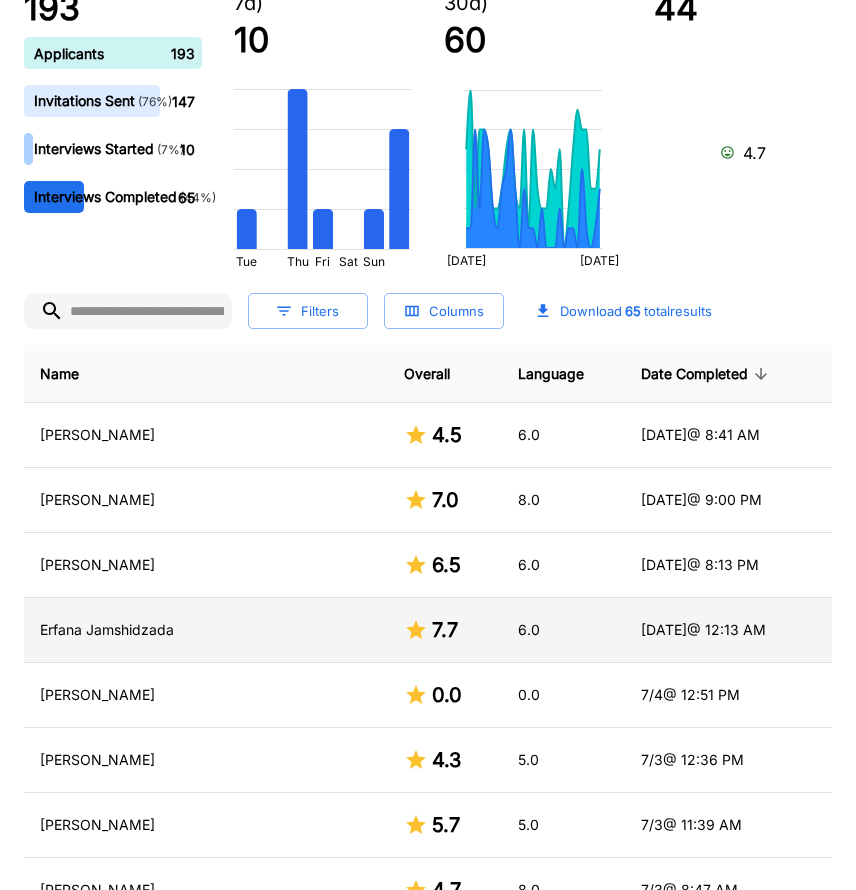 click on "Erfana Jamshidzada" at bounding box center [206, 630] 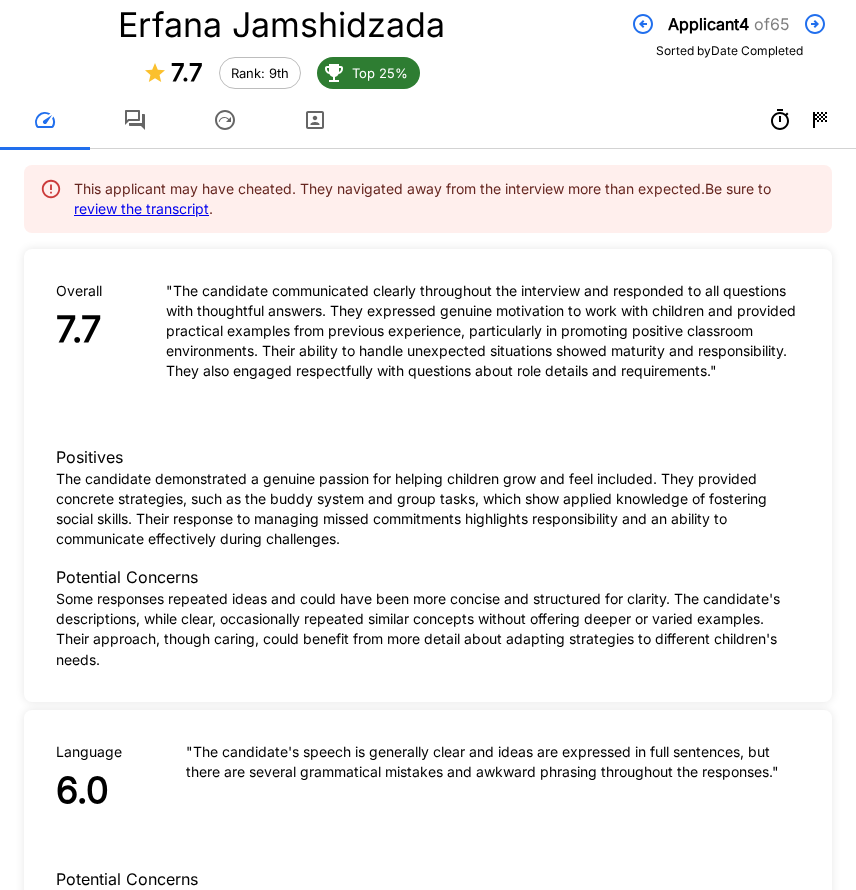 scroll, scrollTop: 0, scrollLeft: 0, axis: both 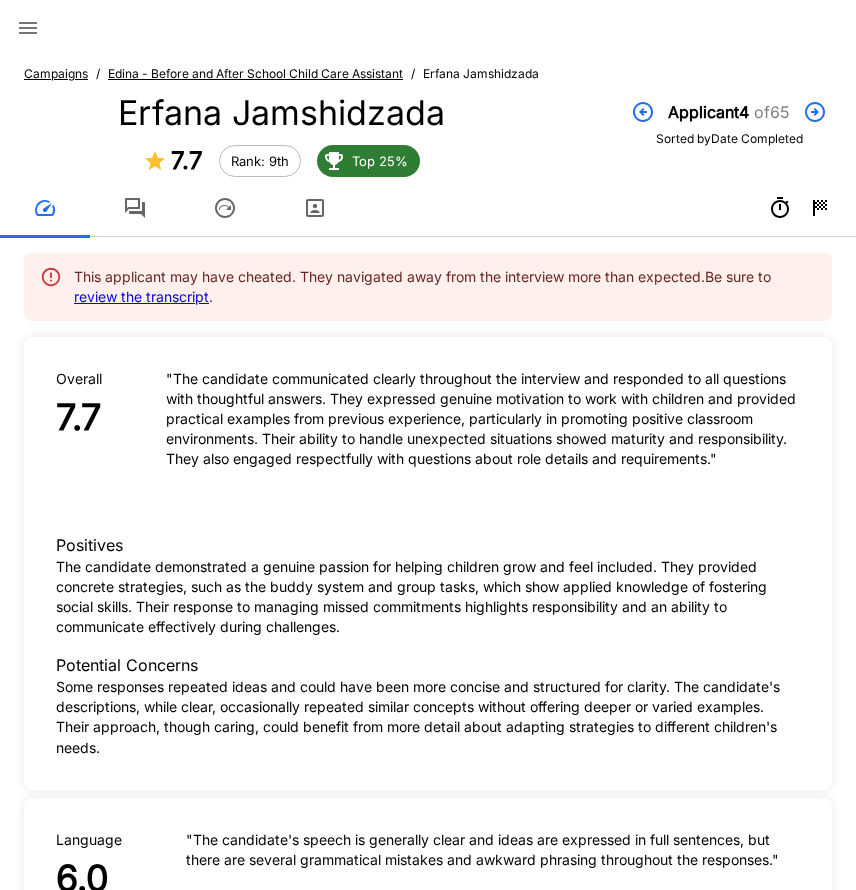 click at bounding box center [135, 208] 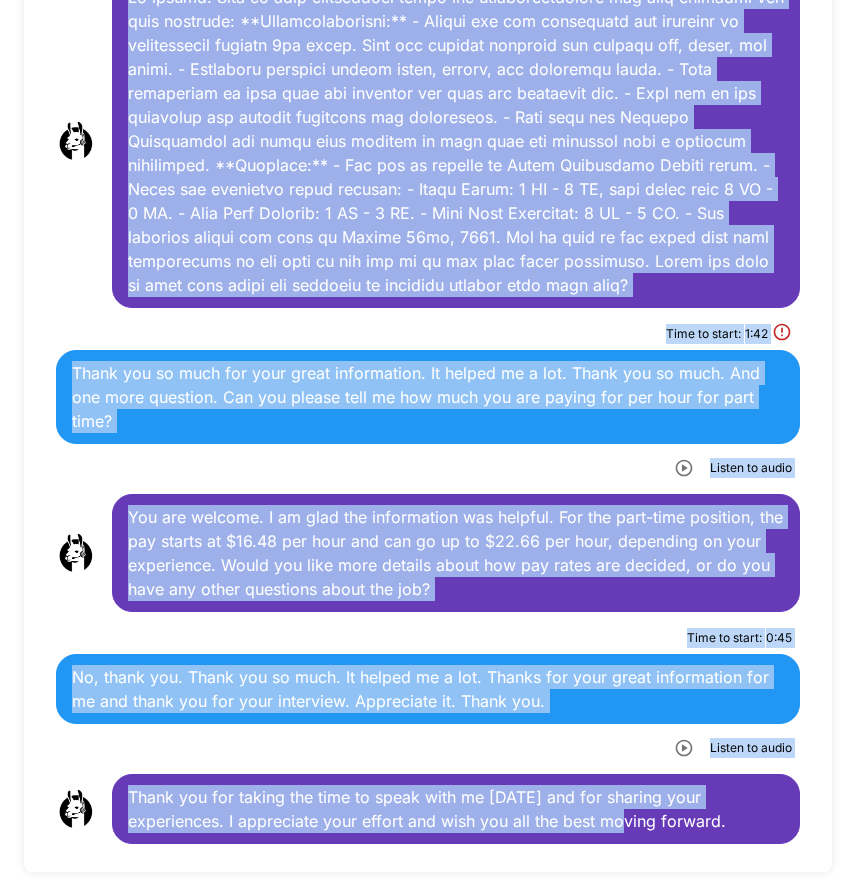 scroll, scrollTop: 4085, scrollLeft: 0, axis: vertical 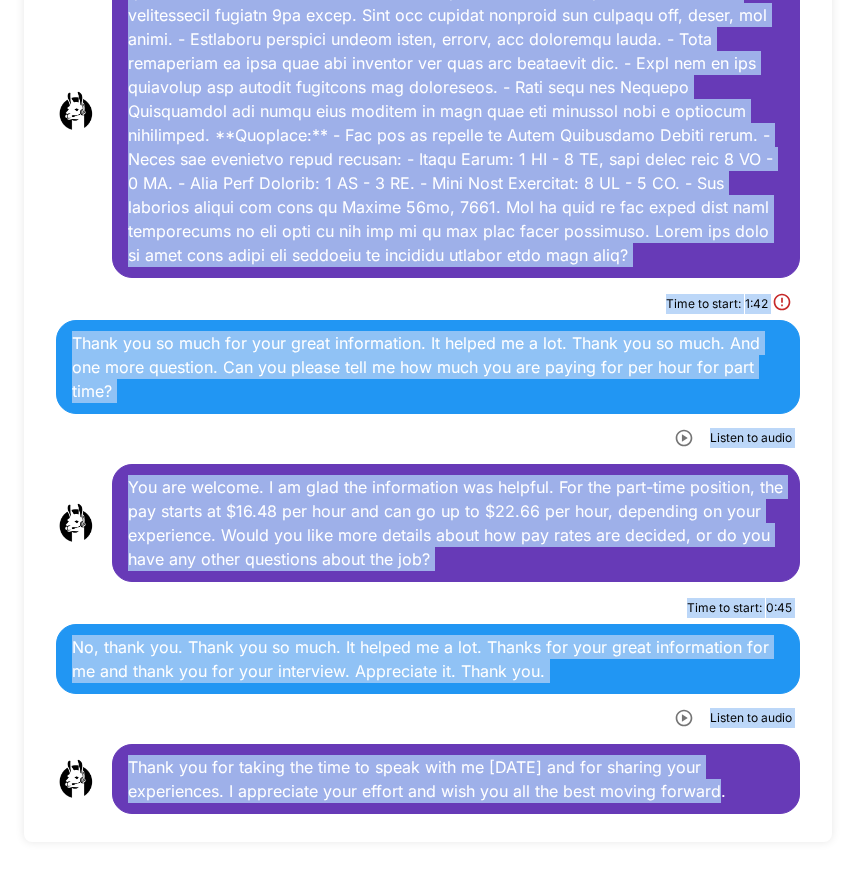 drag, startPoint x: 130, startPoint y: 434, endPoint x: 771, endPoint y: 771, distance: 724.1892 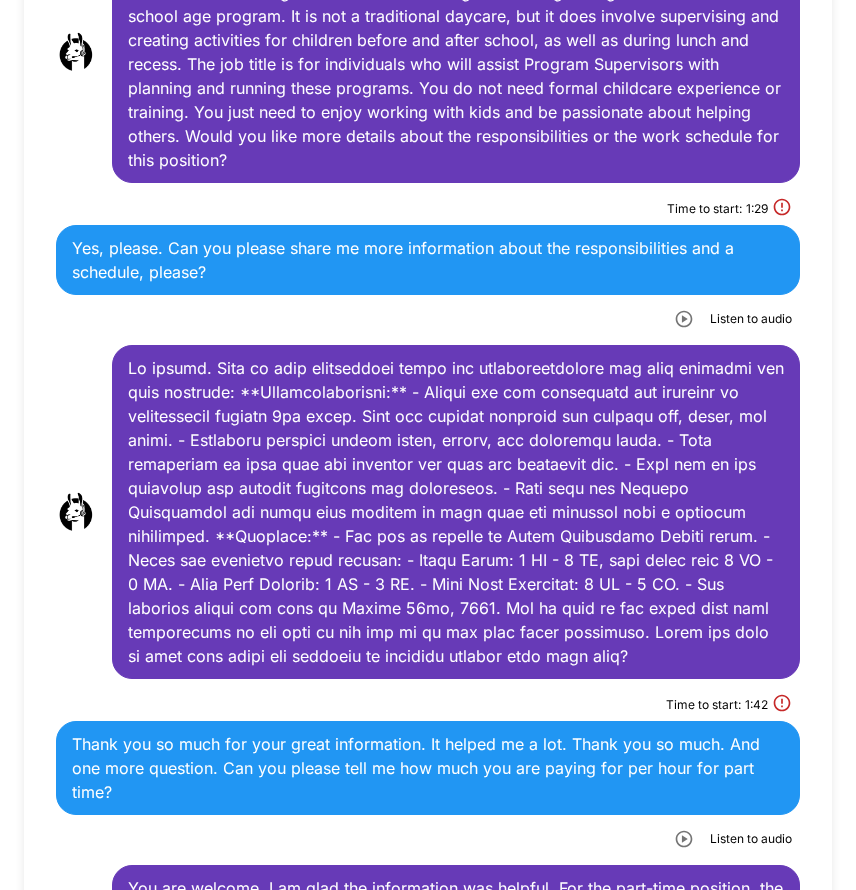scroll, scrollTop: 3685, scrollLeft: 0, axis: vertical 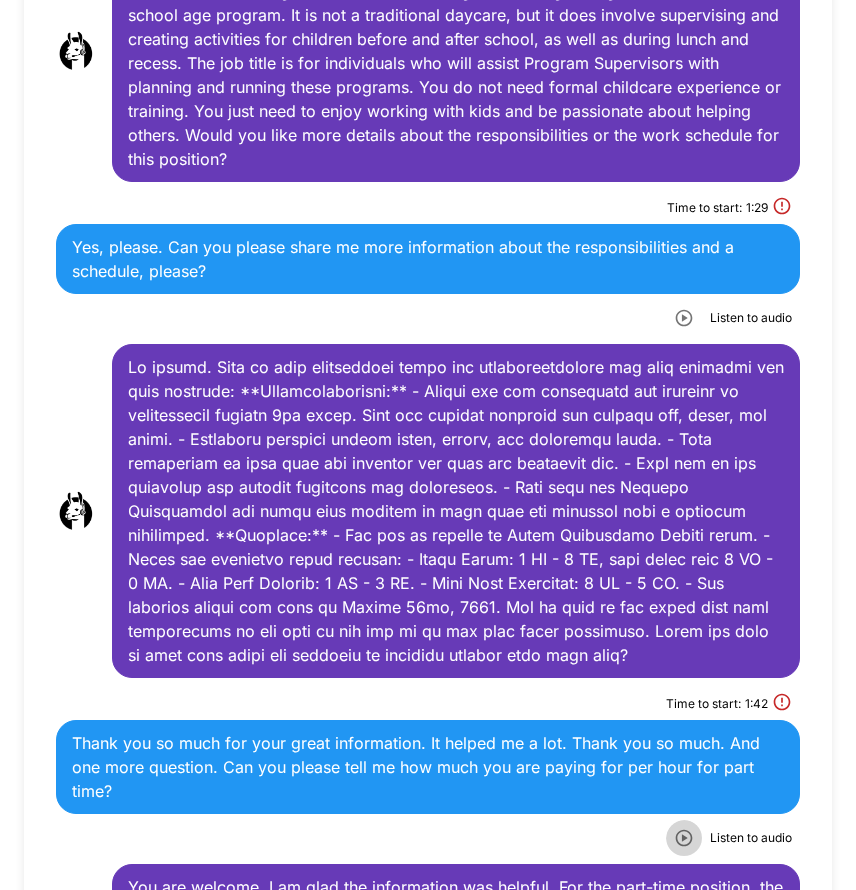 click 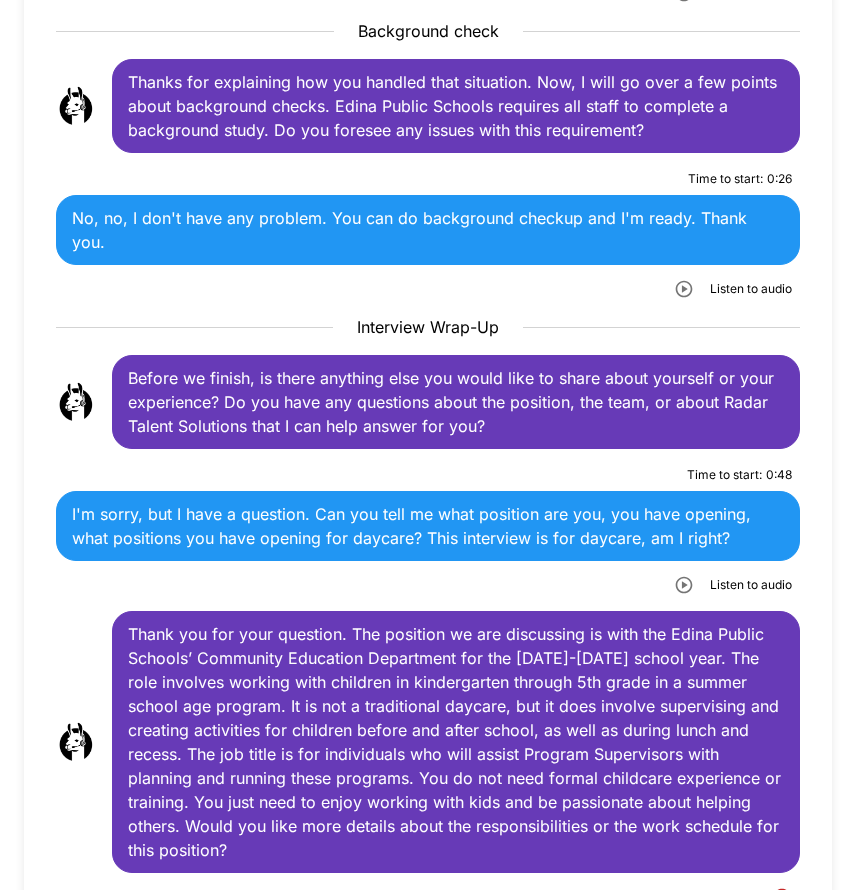 scroll, scrollTop: 2985, scrollLeft: 0, axis: vertical 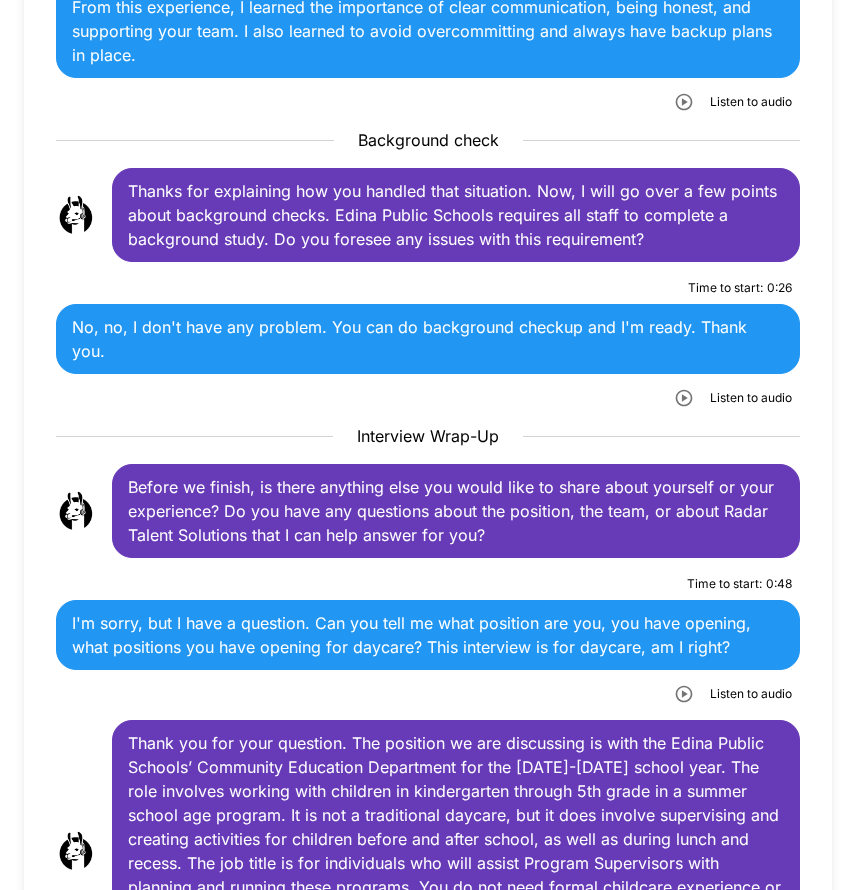 click 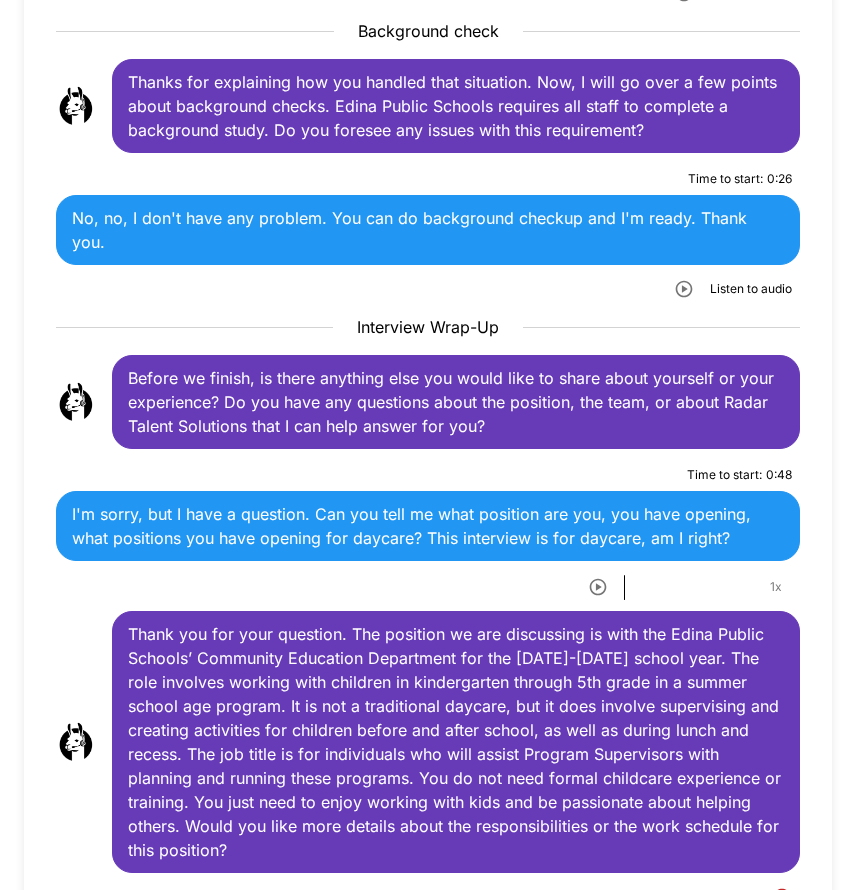 scroll, scrollTop: 3185, scrollLeft: 0, axis: vertical 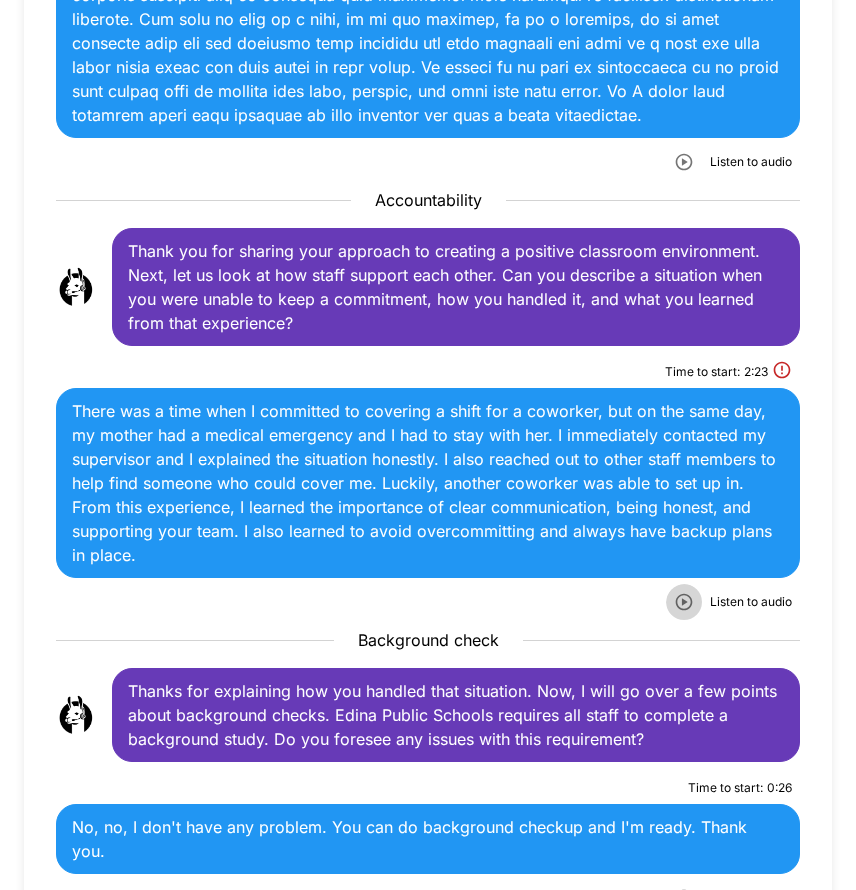click 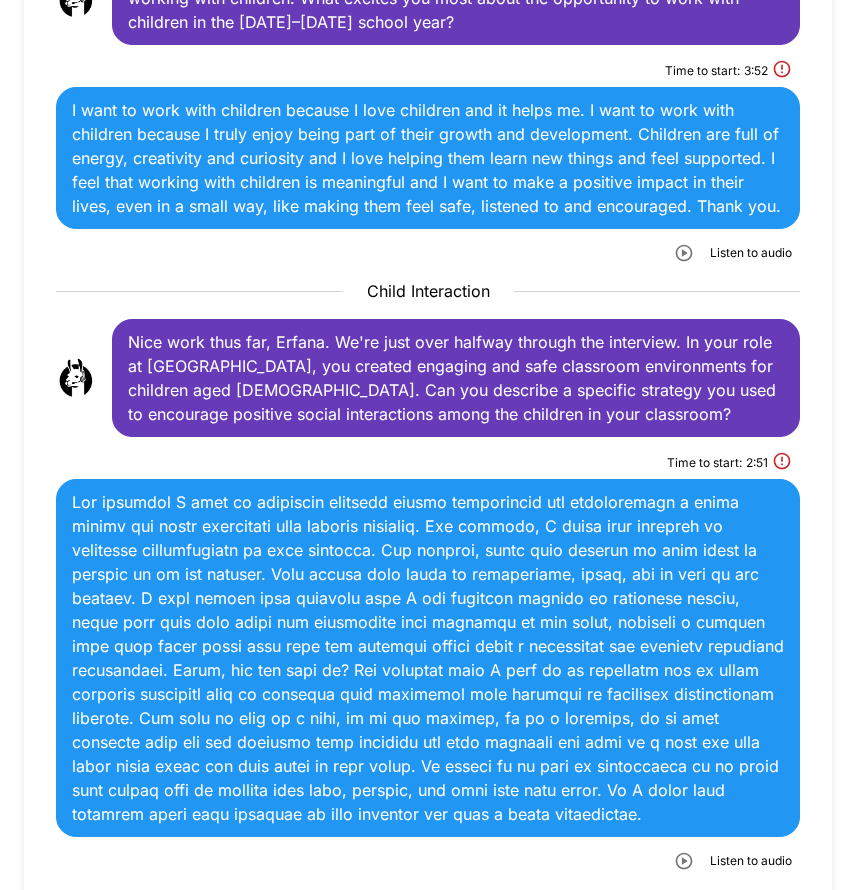 scroll, scrollTop: 1685, scrollLeft: 0, axis: vertical 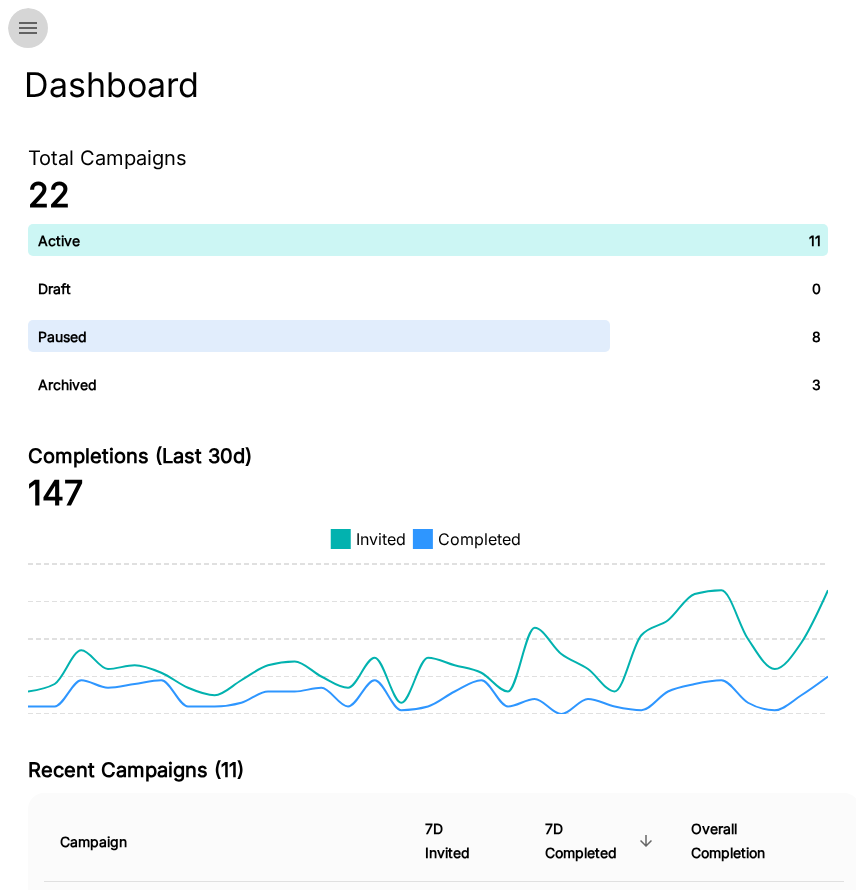 click 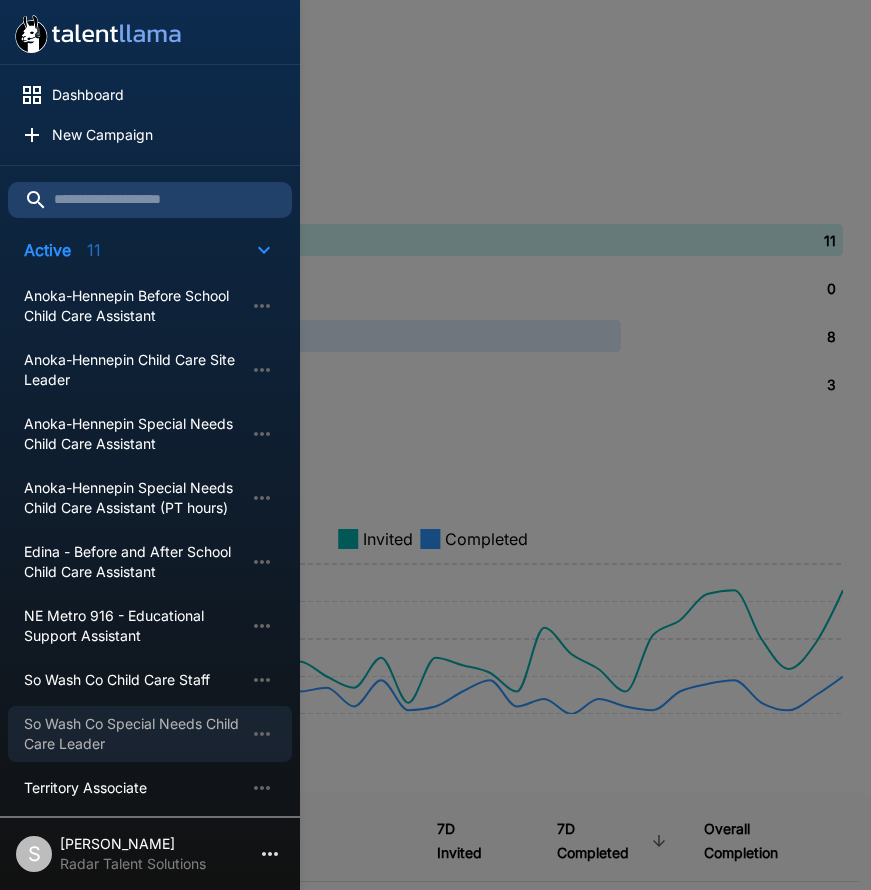 click on "So Wash Co Special Needs Child Care Leader" at bounding box center [134, 734] 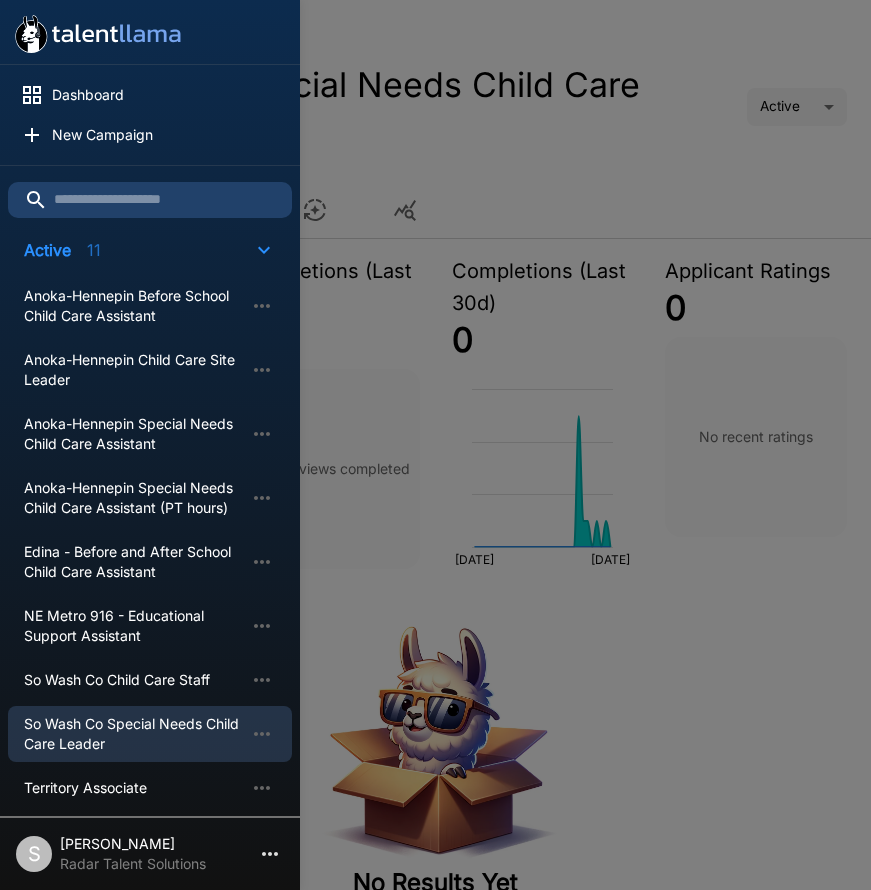 click at bounding box center [435, 445] 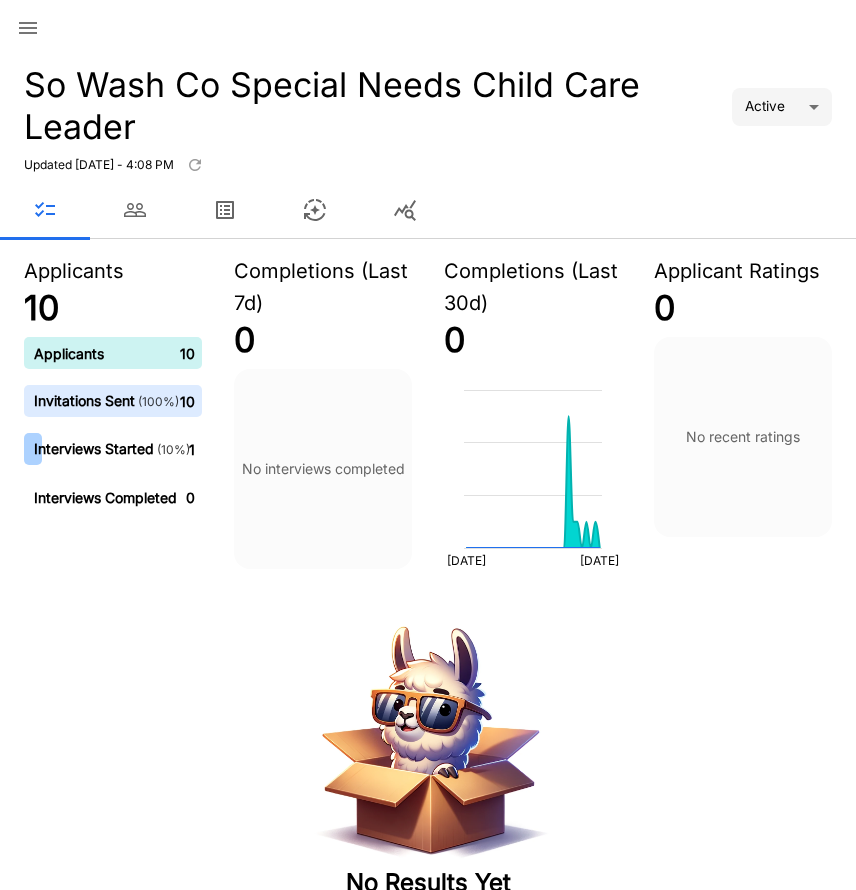 click at bounding box center (28, 28) 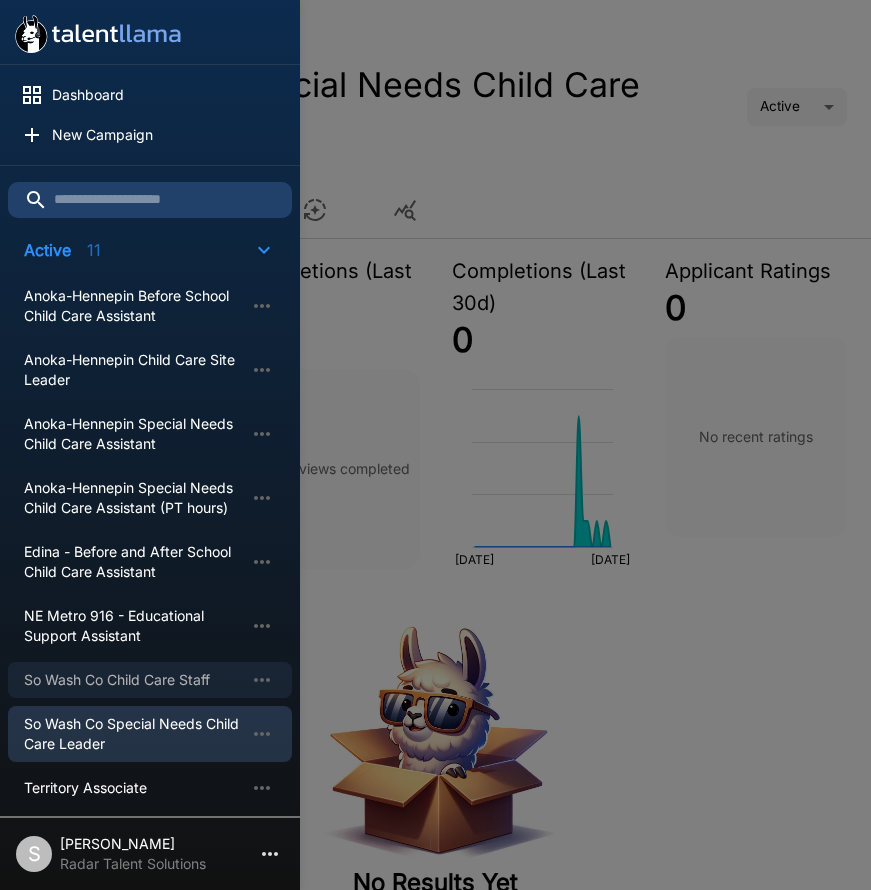 click on "So Wash Co Child Care Staff" at bounding box center [134, 680] 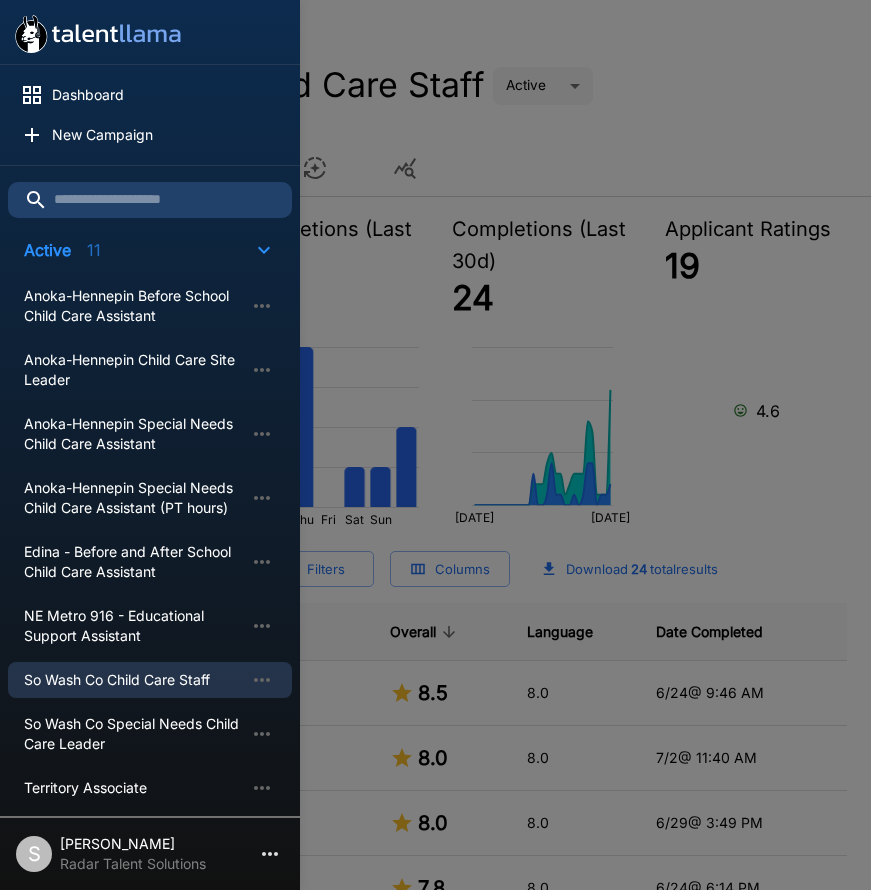 click at bounding box center [435, 445] 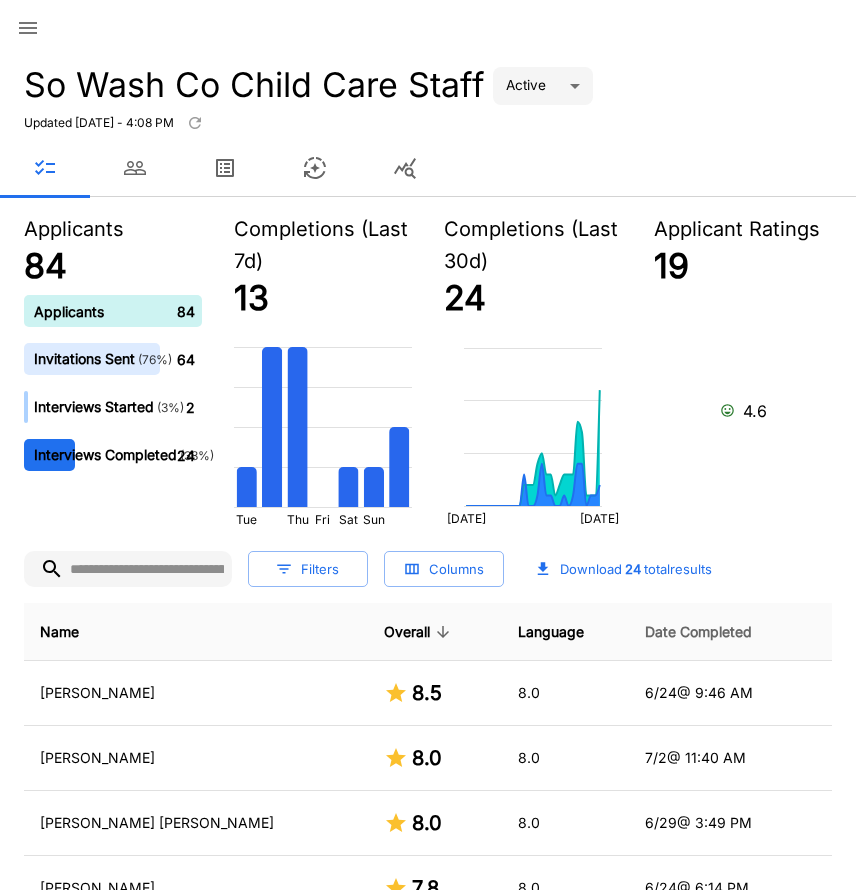 drag, startPoint x: 713, startPoint y: 643, endPoint x: 689, endPoint y: 641, distance: 24.083189 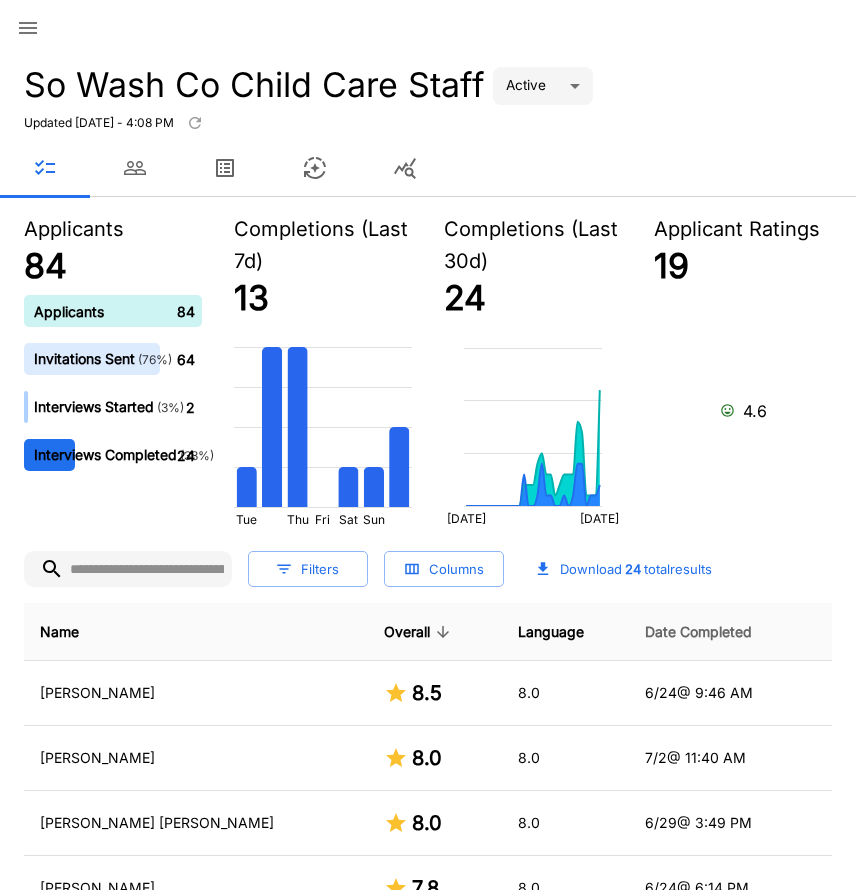 click on "Date Completed" at bounding box center [730, 632] 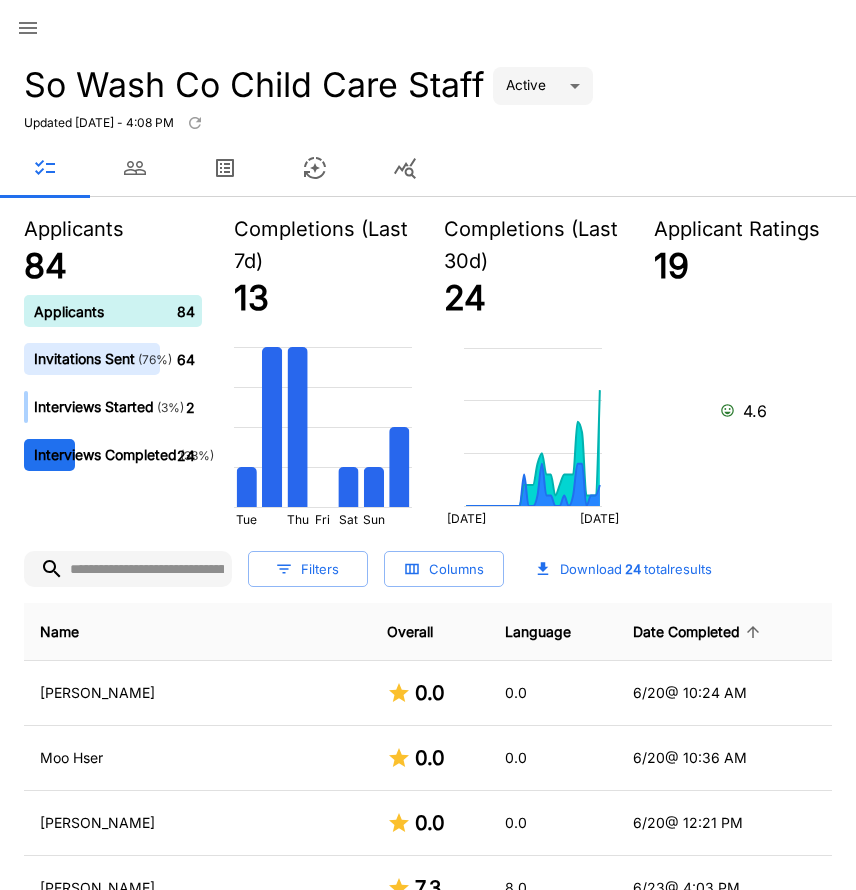 click on "Date Completed" at bounding box center (699, 632) 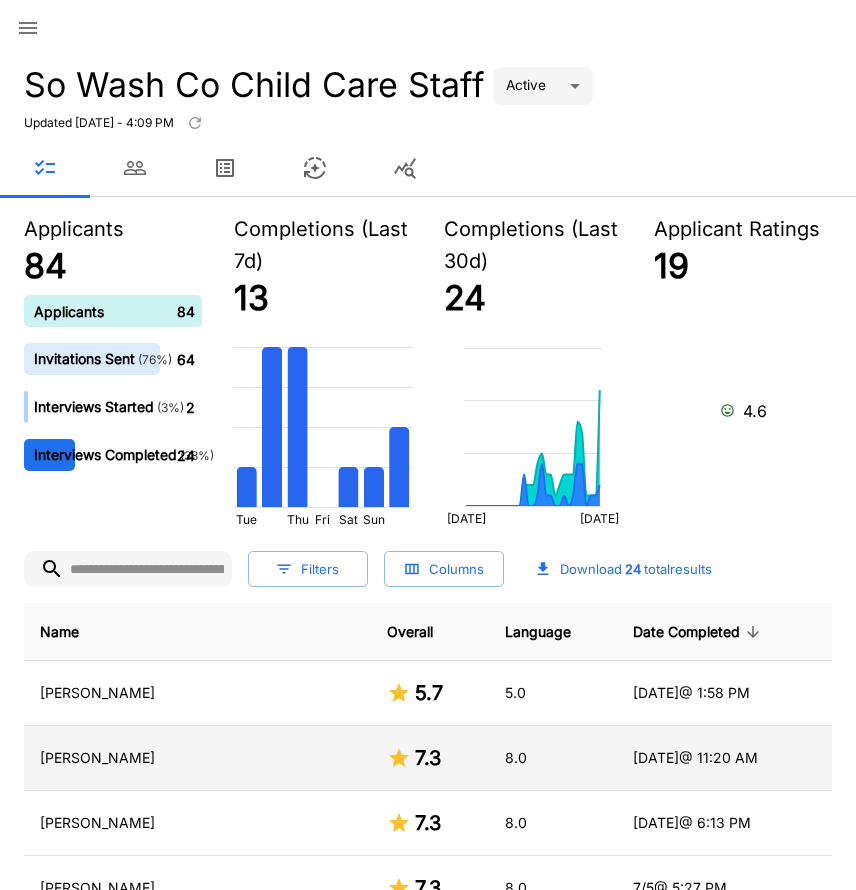 click on "[PERSON_NAME]" at bounding box center [197, 758] 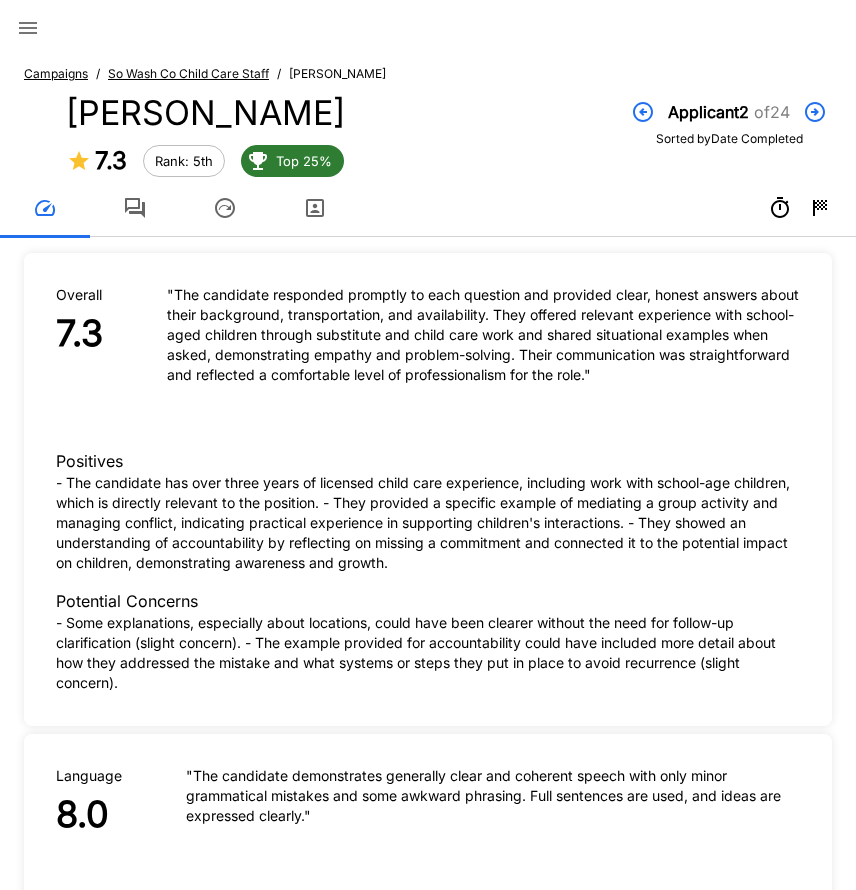 click at bounding box center (135, 208) 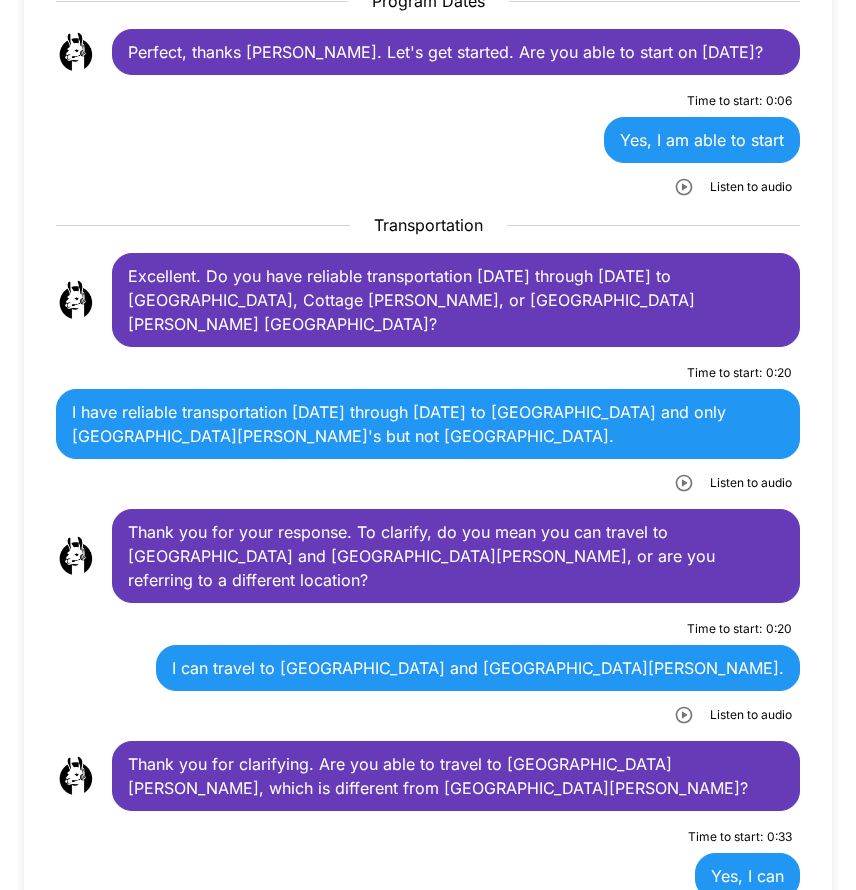 scroll, scrollTop: 700, scrollLeft: 0, axis: vertical 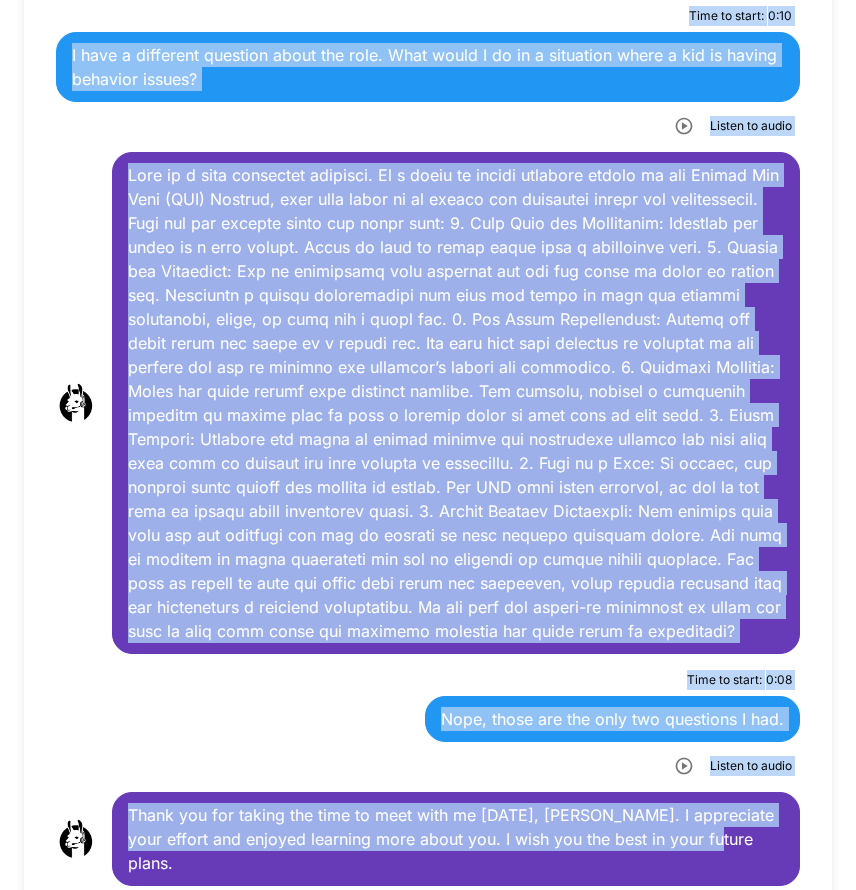 drag, startPoint x: 127, startPoint y: 352, endPoint x: 732, endPoint y: 829, distance: 770.42456 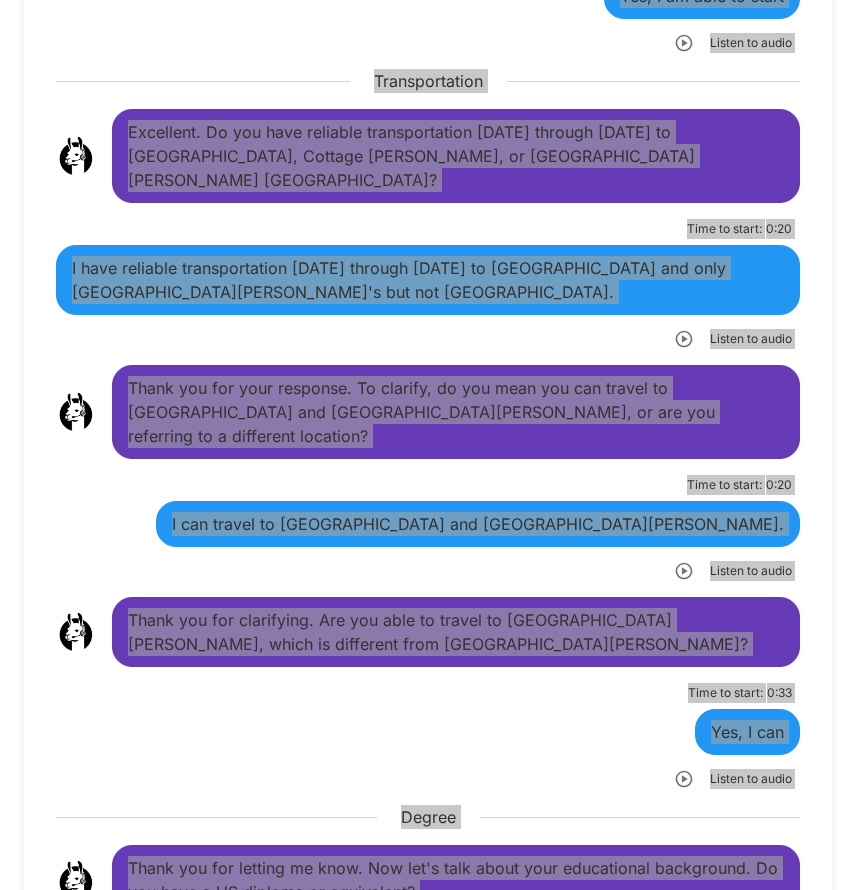 scroll, scrollTop: 353, scrollLeft: 0, axis: vertical 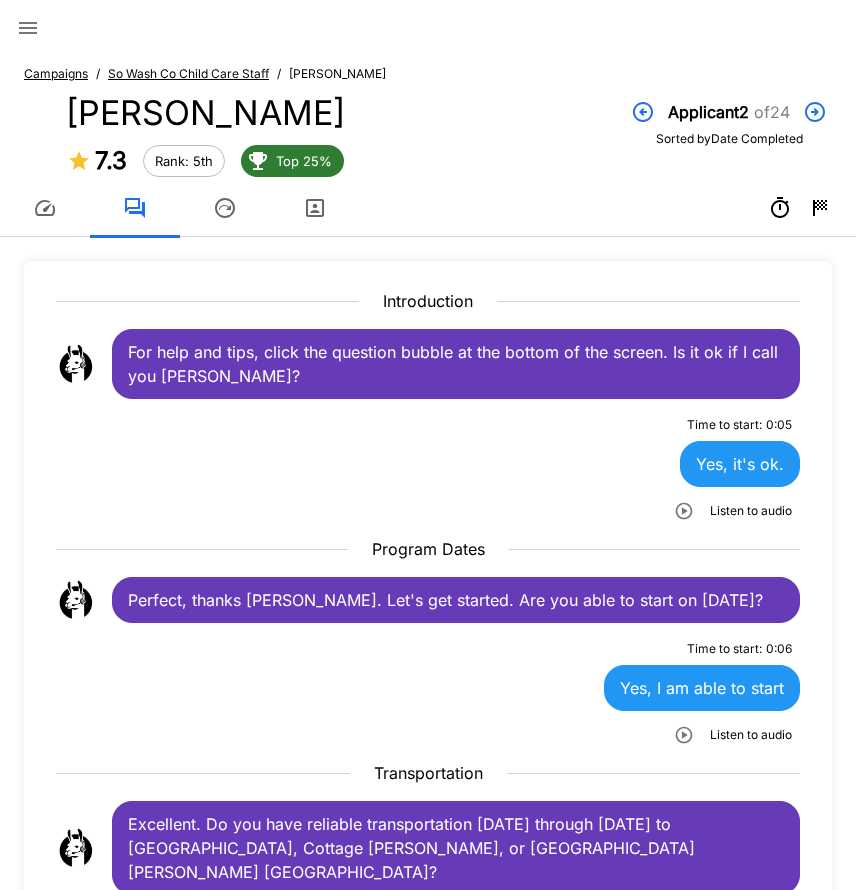 click on "So Wash Co Child Care Staff" at bounding box center [188, 73] 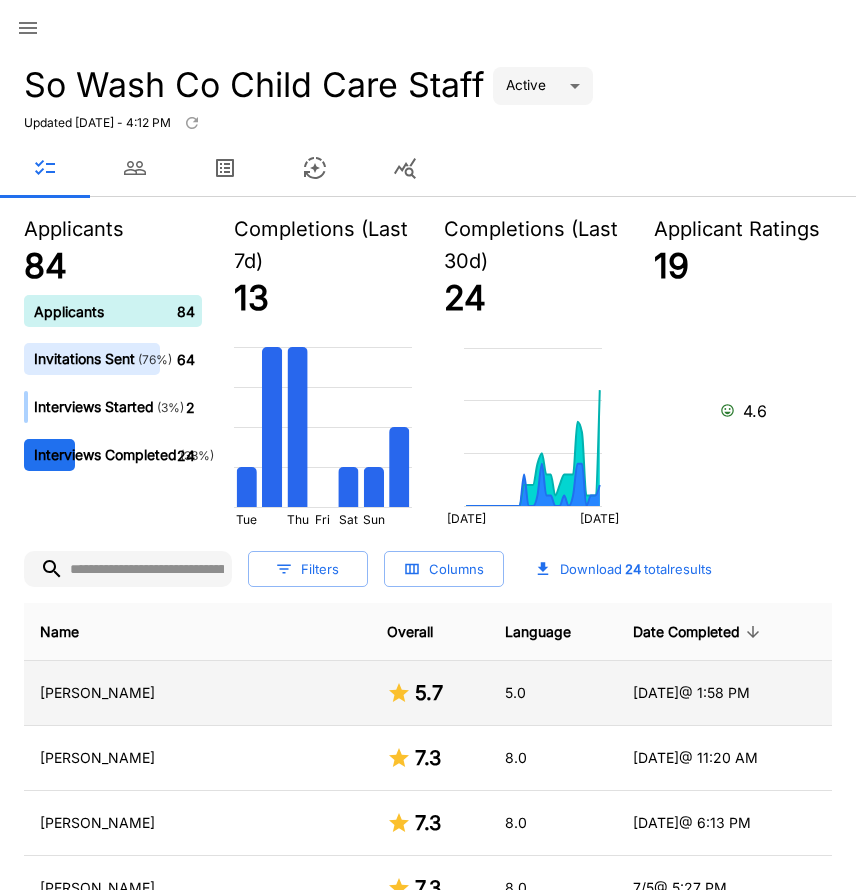 click on "[DATE]  @   1:58 PM" at bounding box center (724, 693) 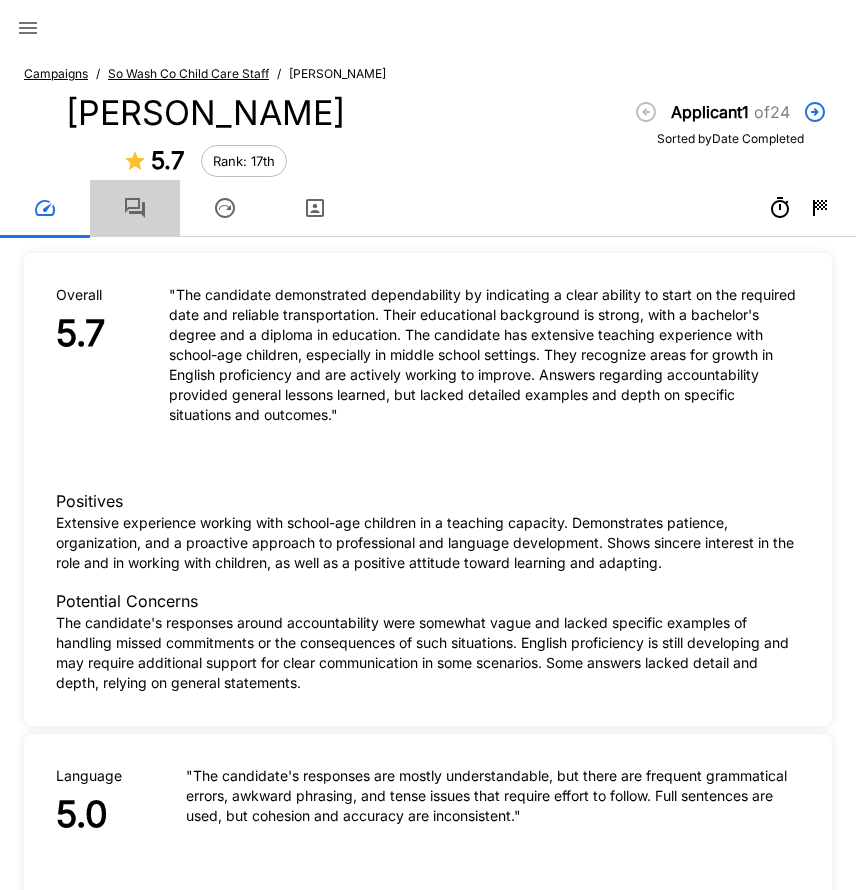 click 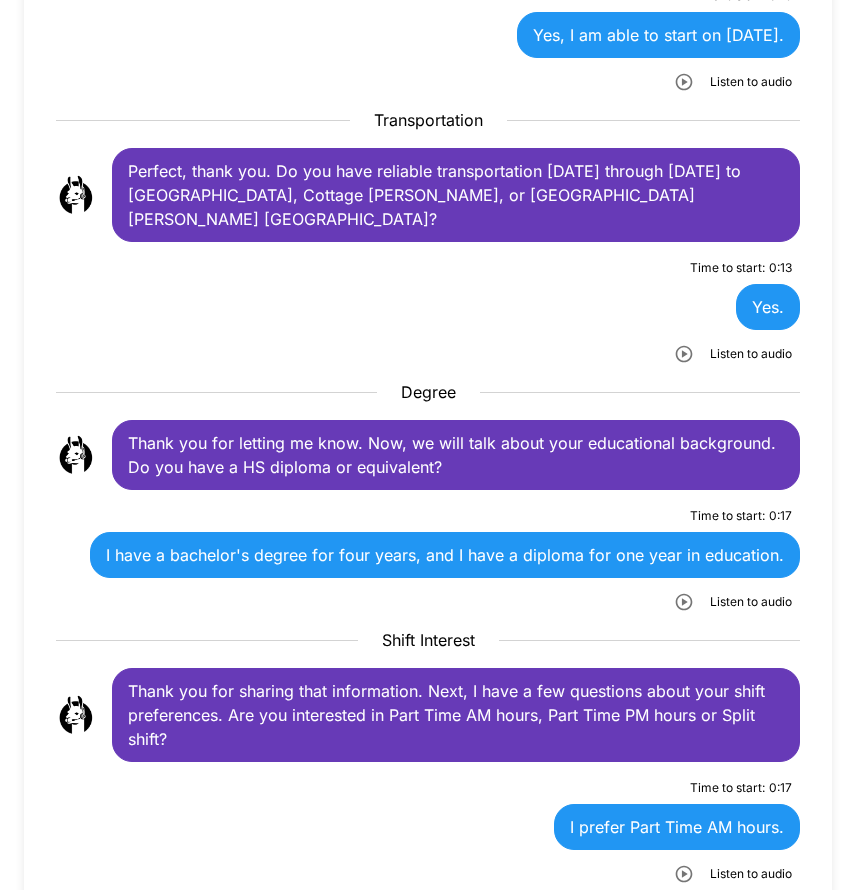 scroll, scrollTop: 700, scrollLeft: 0, axis: vertical 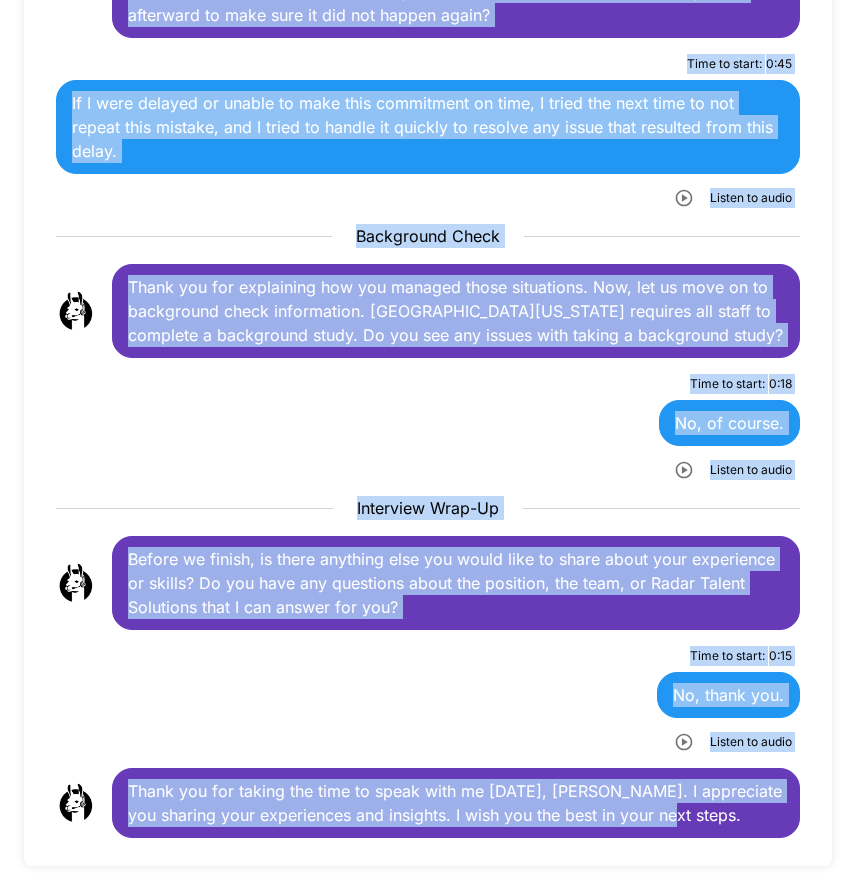 drag, startPoint x: 130, startPoint y: 350, endPoint x: 786, endPoint y: 871, distance: 837.7213 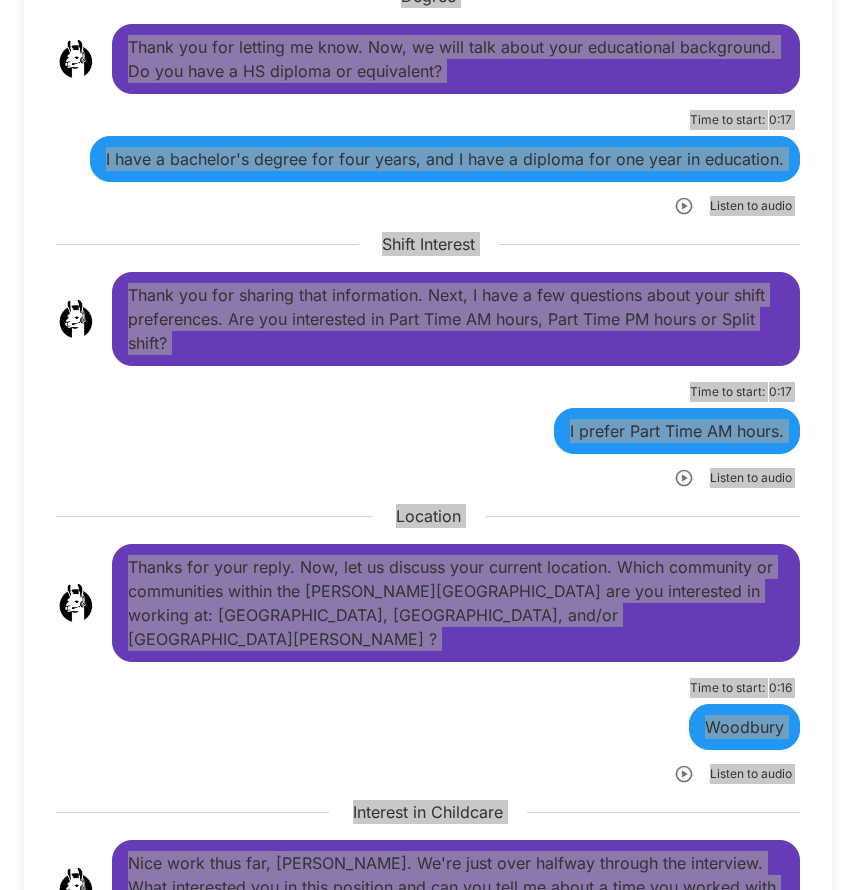 scroll, scrollTop: 833, scrollLeft: 0, axis: vertical 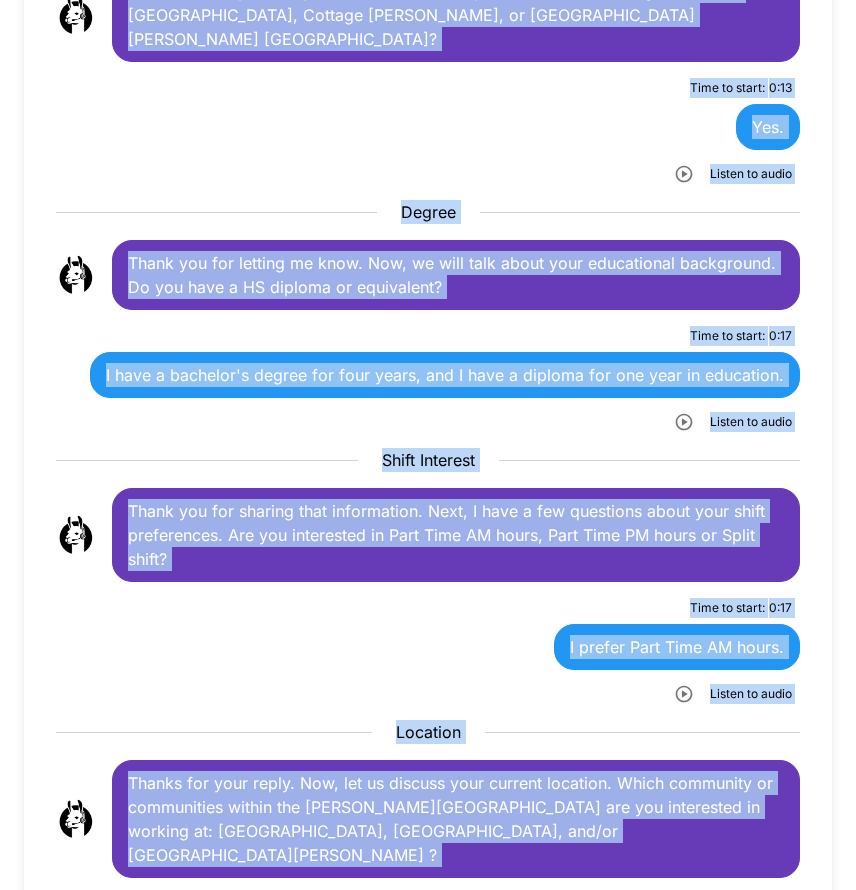 click on "Time to start : 0 : 13 Yes. Listen to audio" at bounding box center (428, 131) 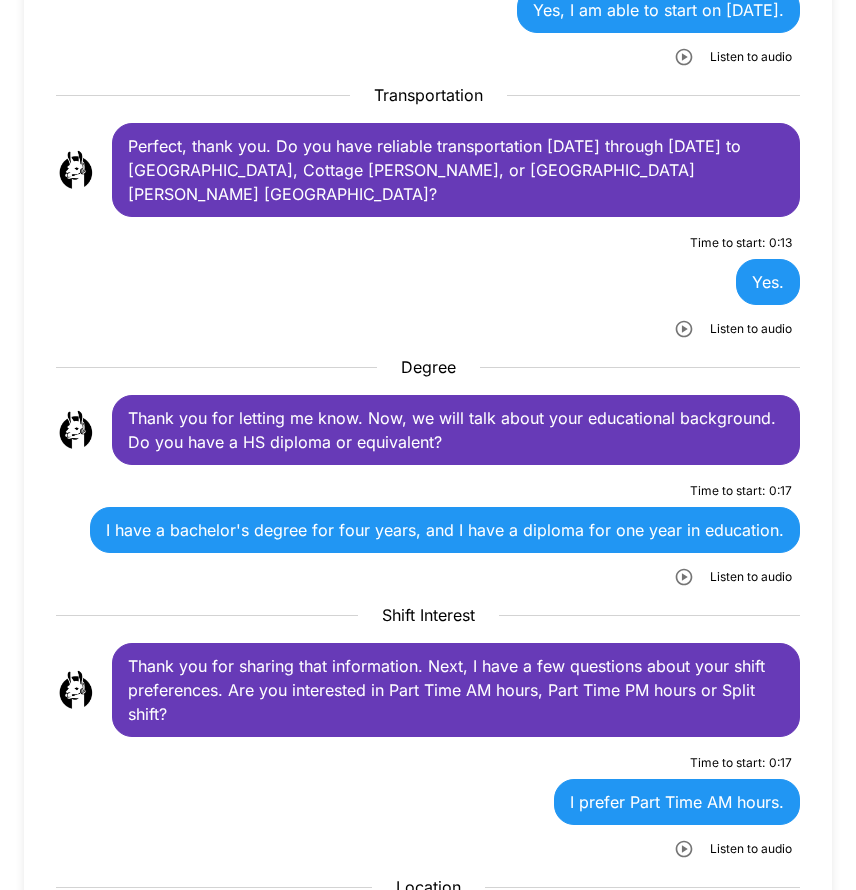 scroll, scrollTop: 433, scrollLeft: 0, axis: vertical 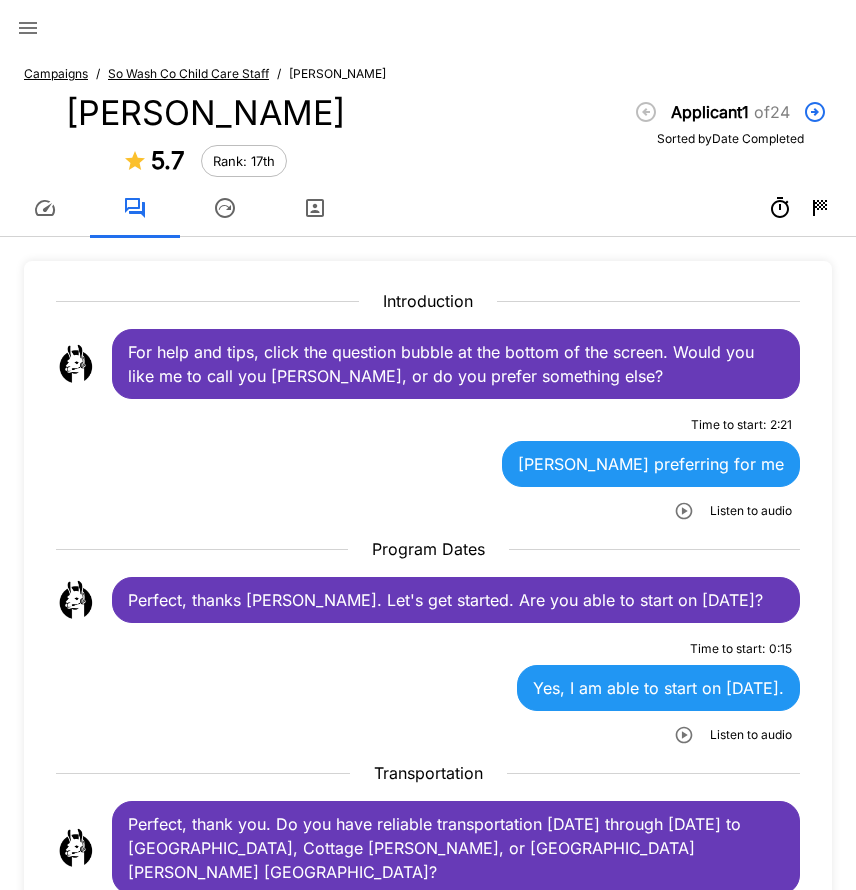 click on "Campaigns" at bounding box center [56, 73] 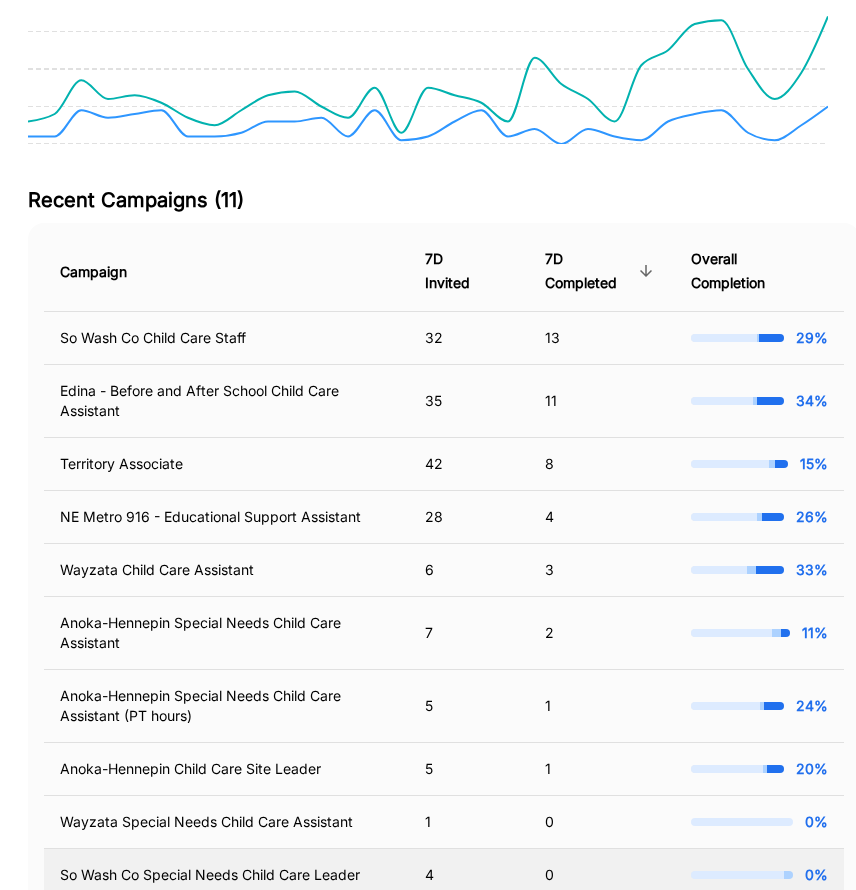 scroll, scrollTop: 500, scrollLeft: 0, axis: vertical 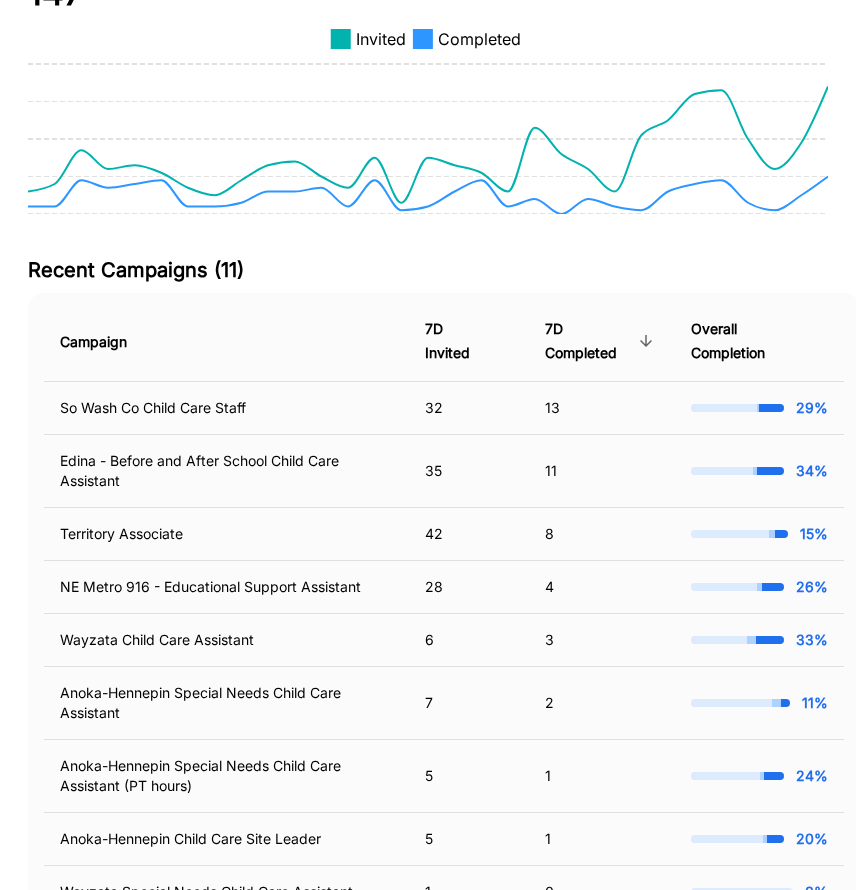 click on "7D Completed" at bounding box center [602, 341] 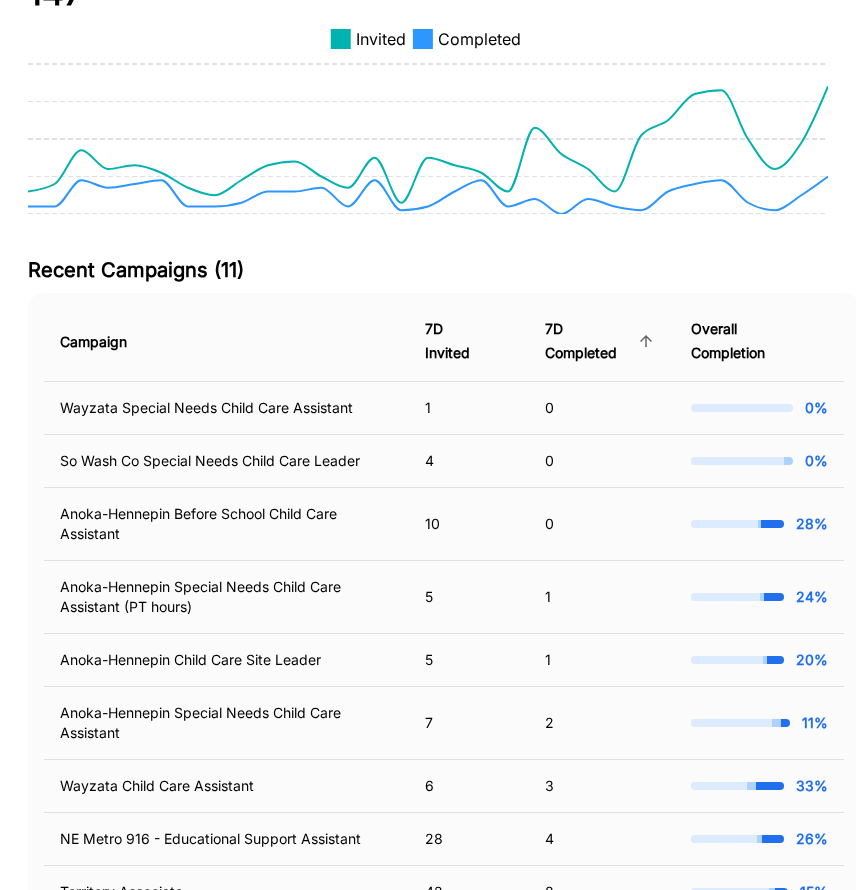 click on "7D Completed" at bounding box center (602, 341) 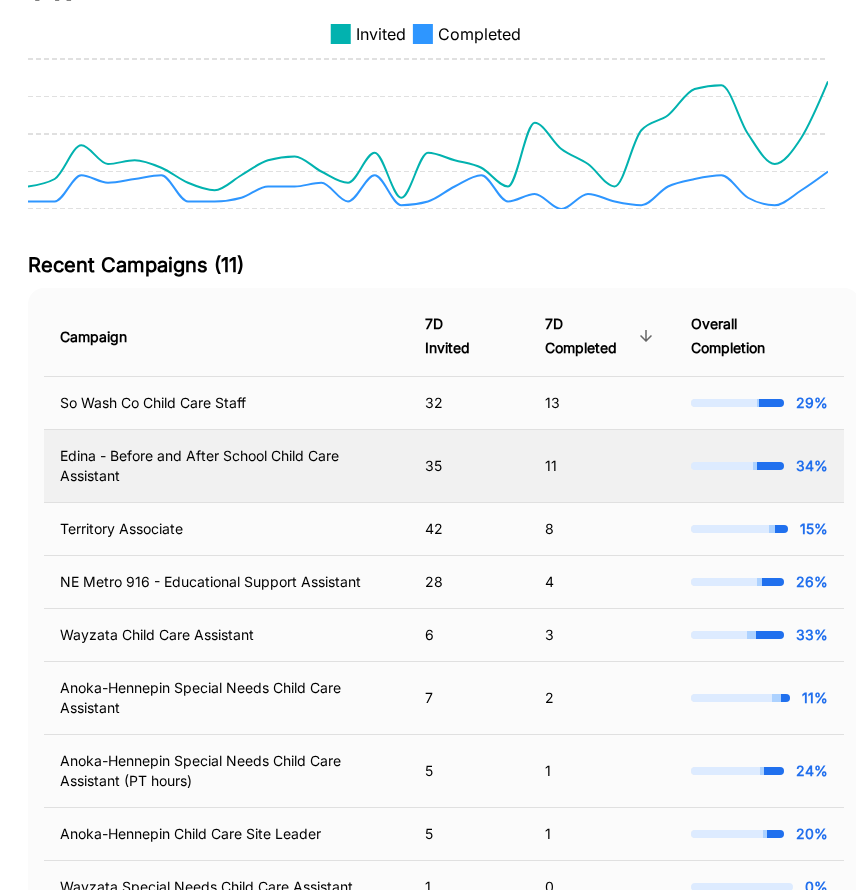 scroll, scrollTop: 500, scrollLeft: 0, axis: vertical 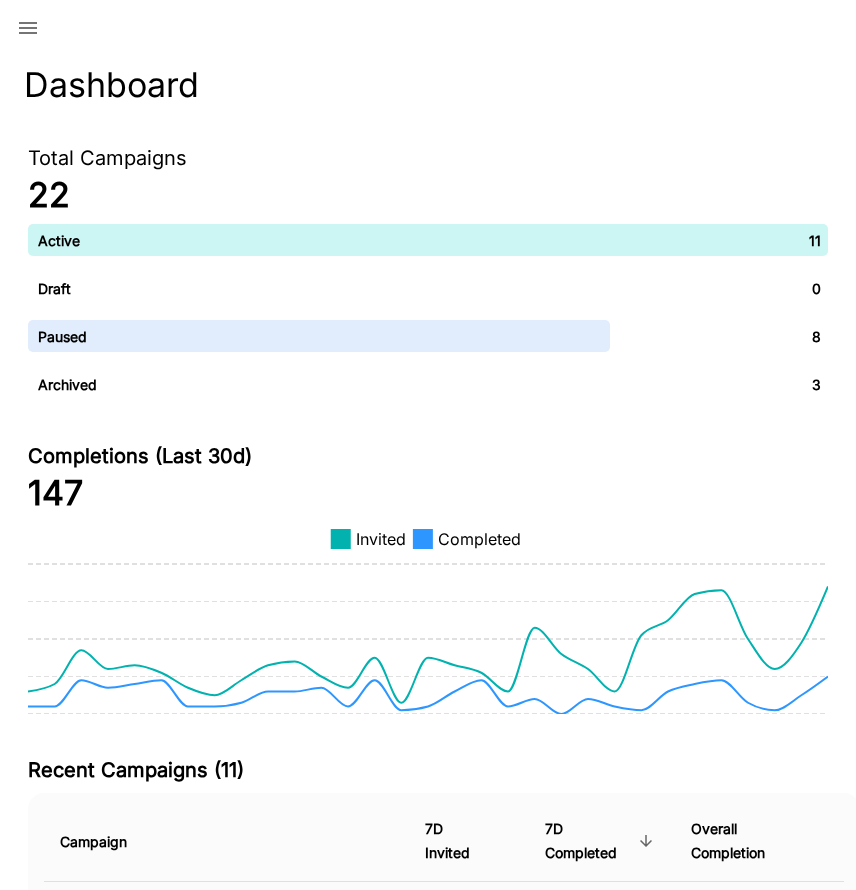 click 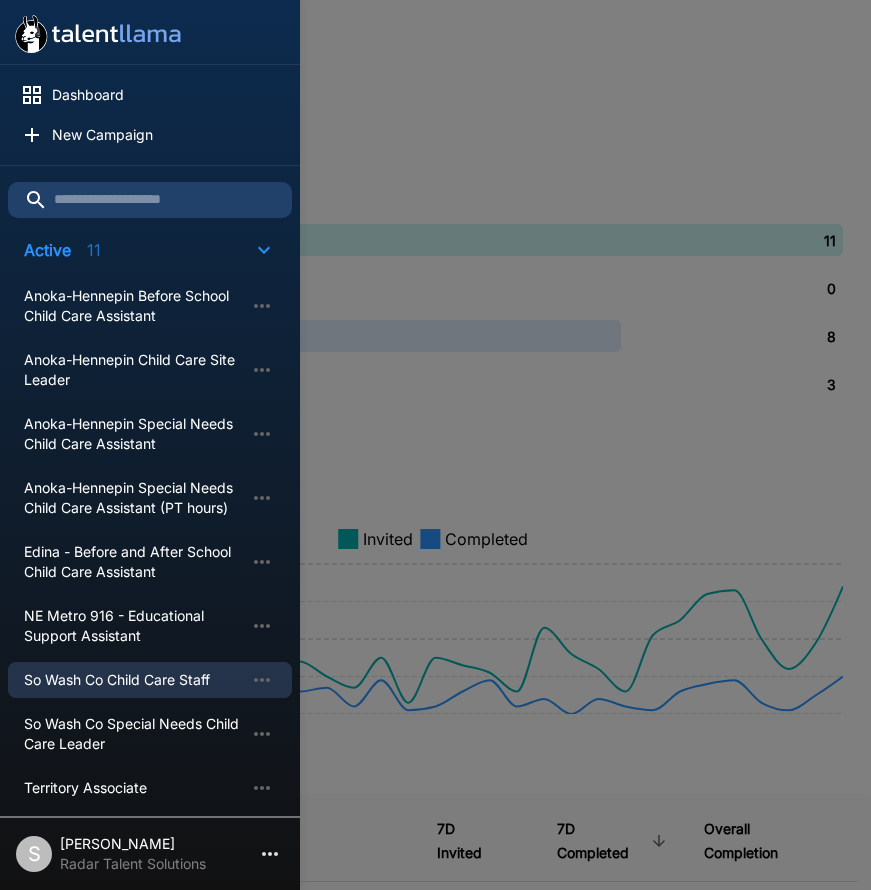 click on "So Wash Co Child Care Staff" at bounding box center [134, 680] 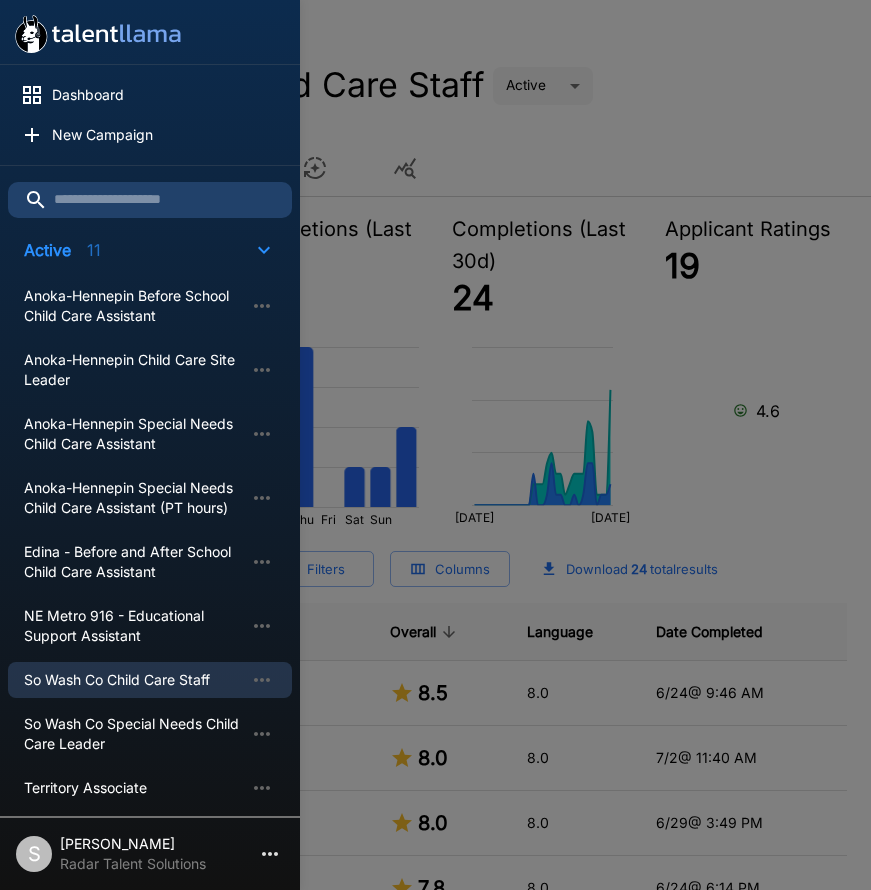 click at bounding box center [435, 445] 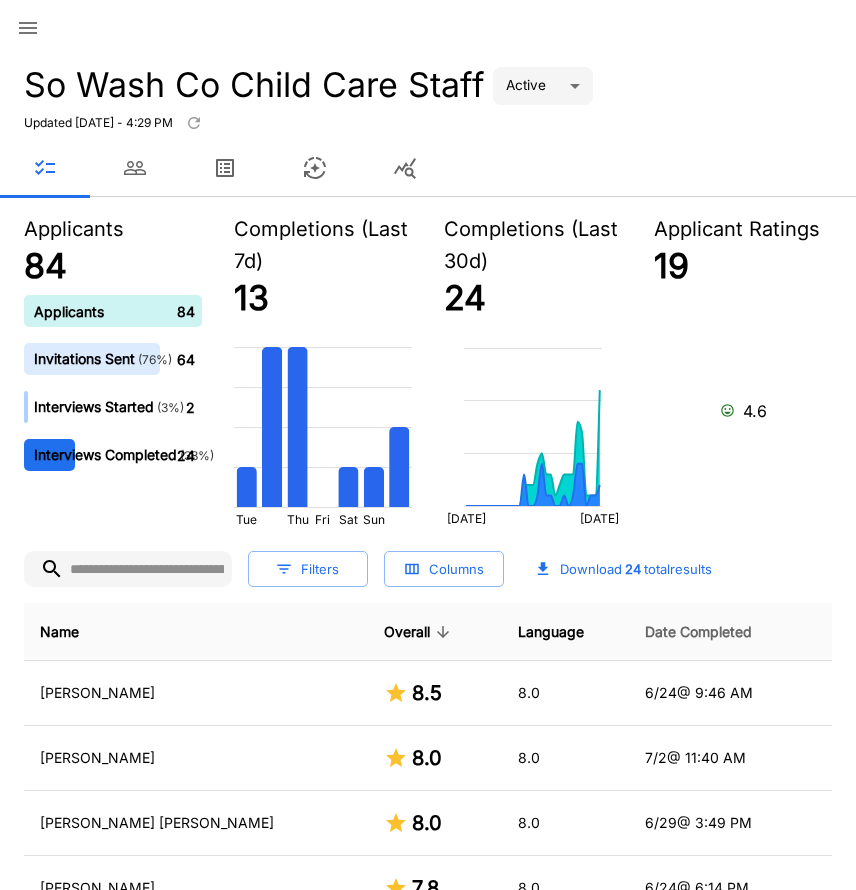 click on "Date Completed" at bounding box center (698, 632) 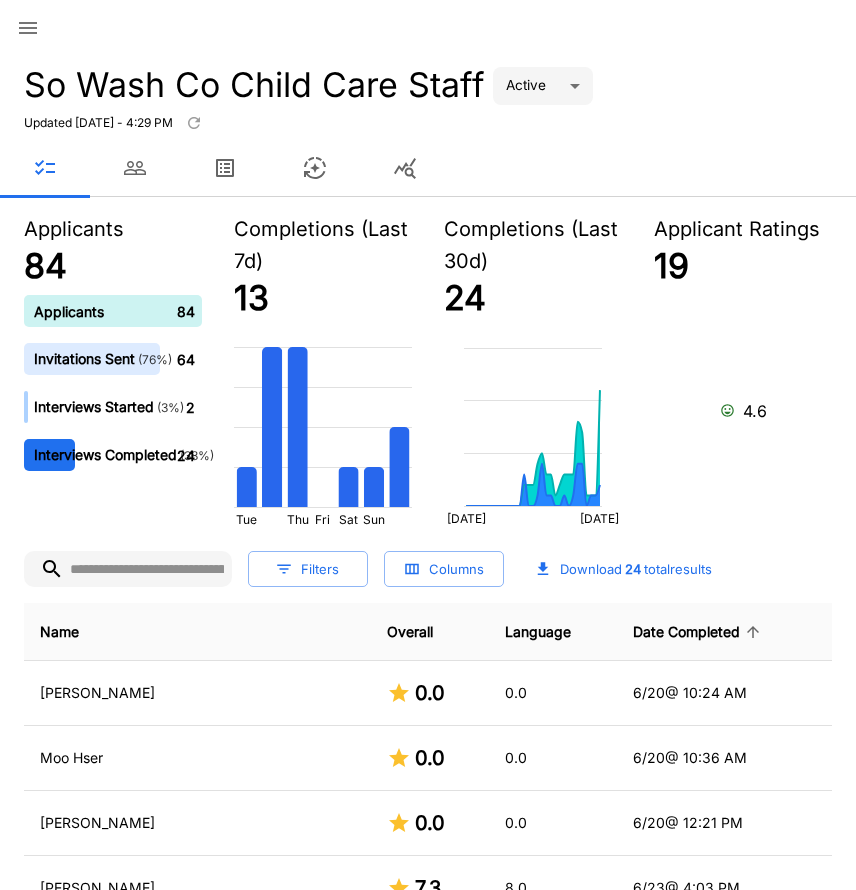 click on "Date Completed" at bounding box center (699, 632) 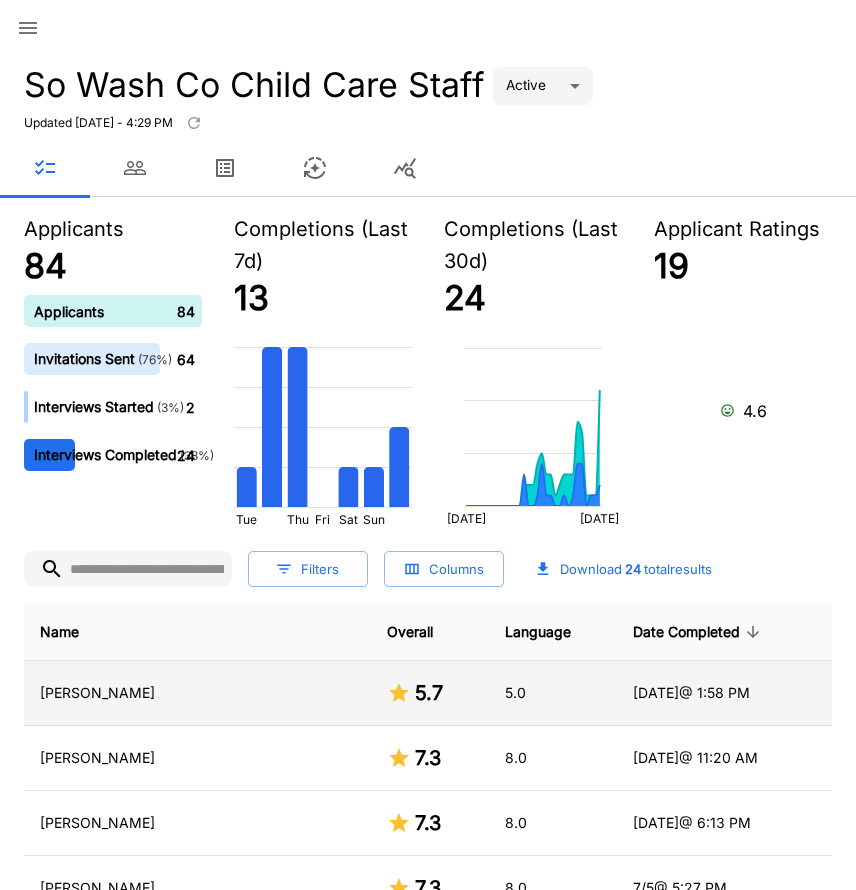 click on "[PERSON_NAME]" at bounding box center (197, 693) 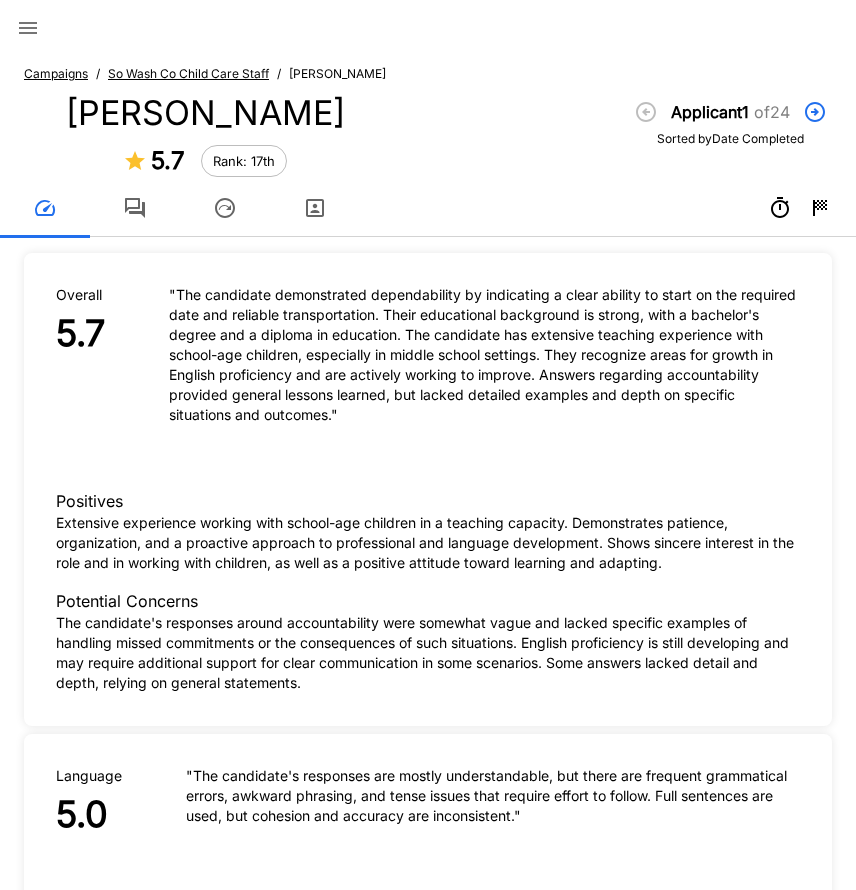 click at bounding box center [135, 208] 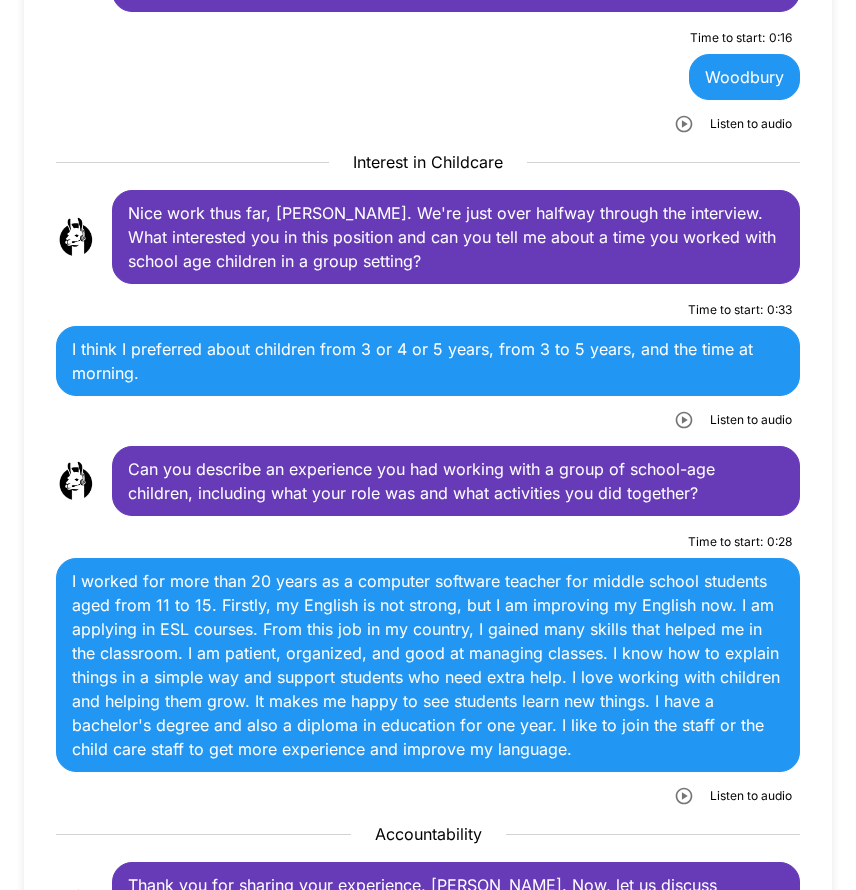 scroll, scrollTop: 1700, scrollLeft: 0, axis: vertical 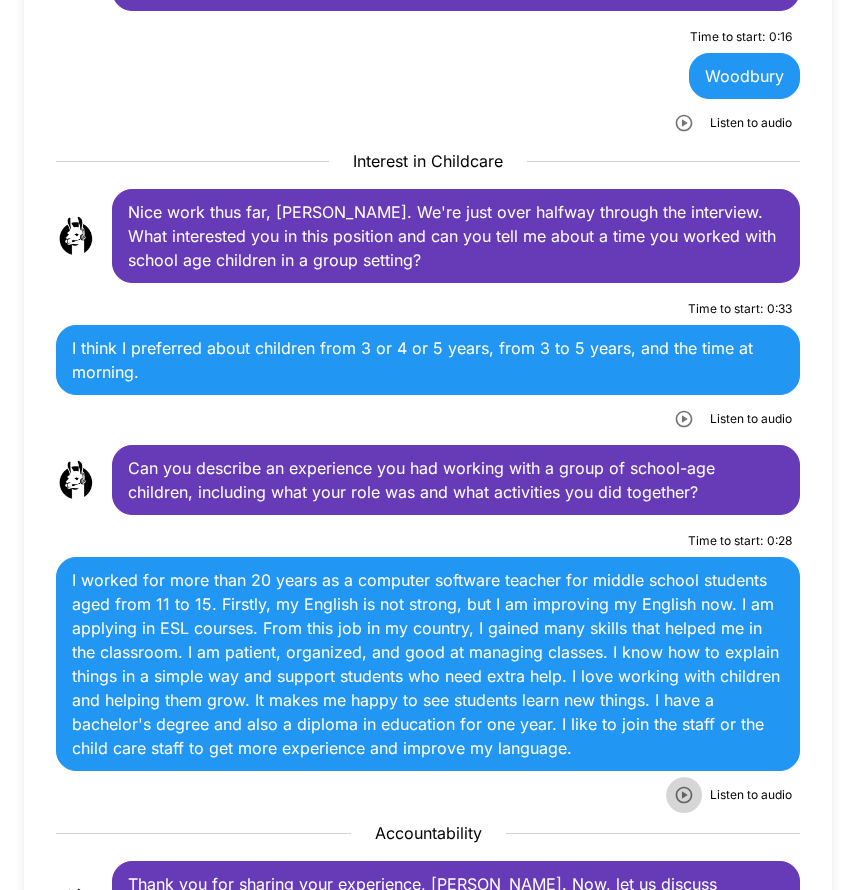 click 